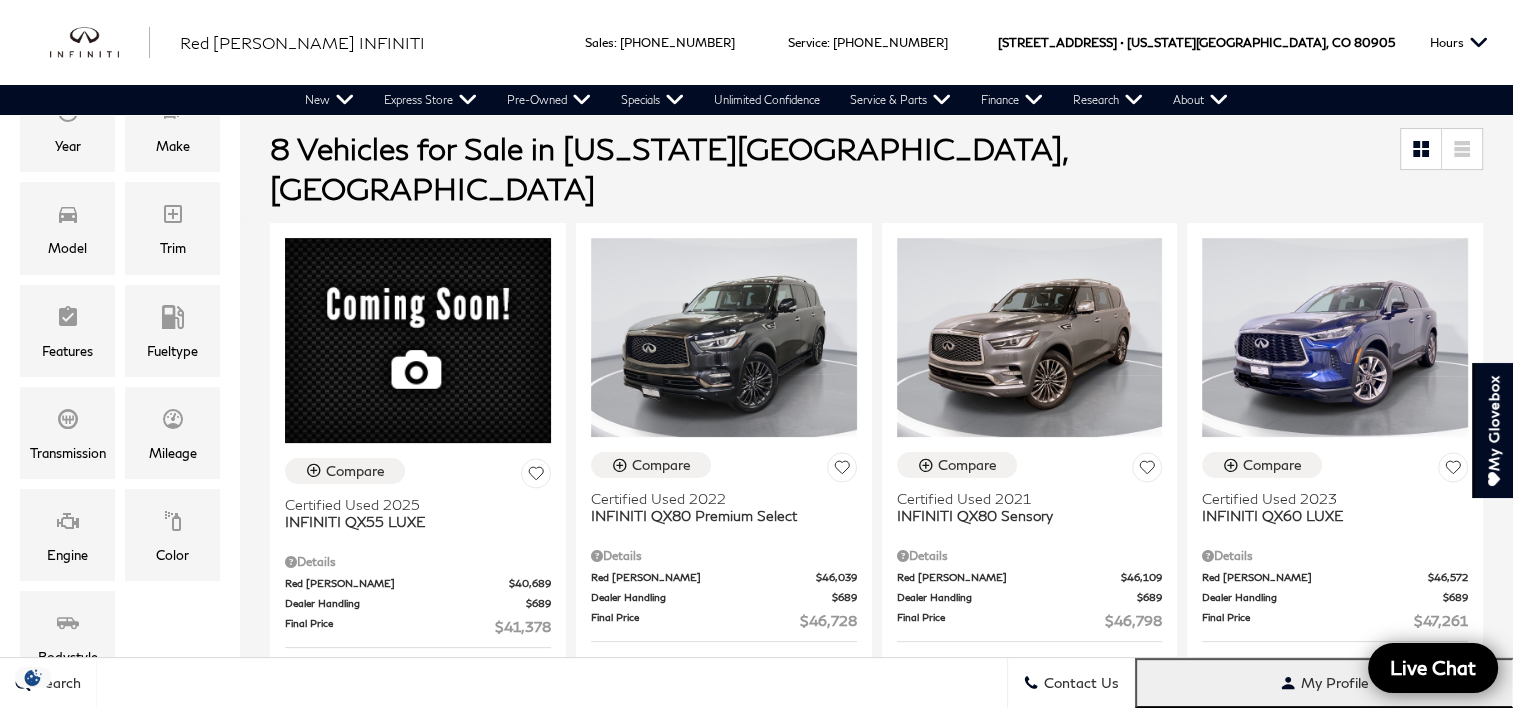 scroll, scrollTop: 600, scrollLeft: 0, axis: vertical 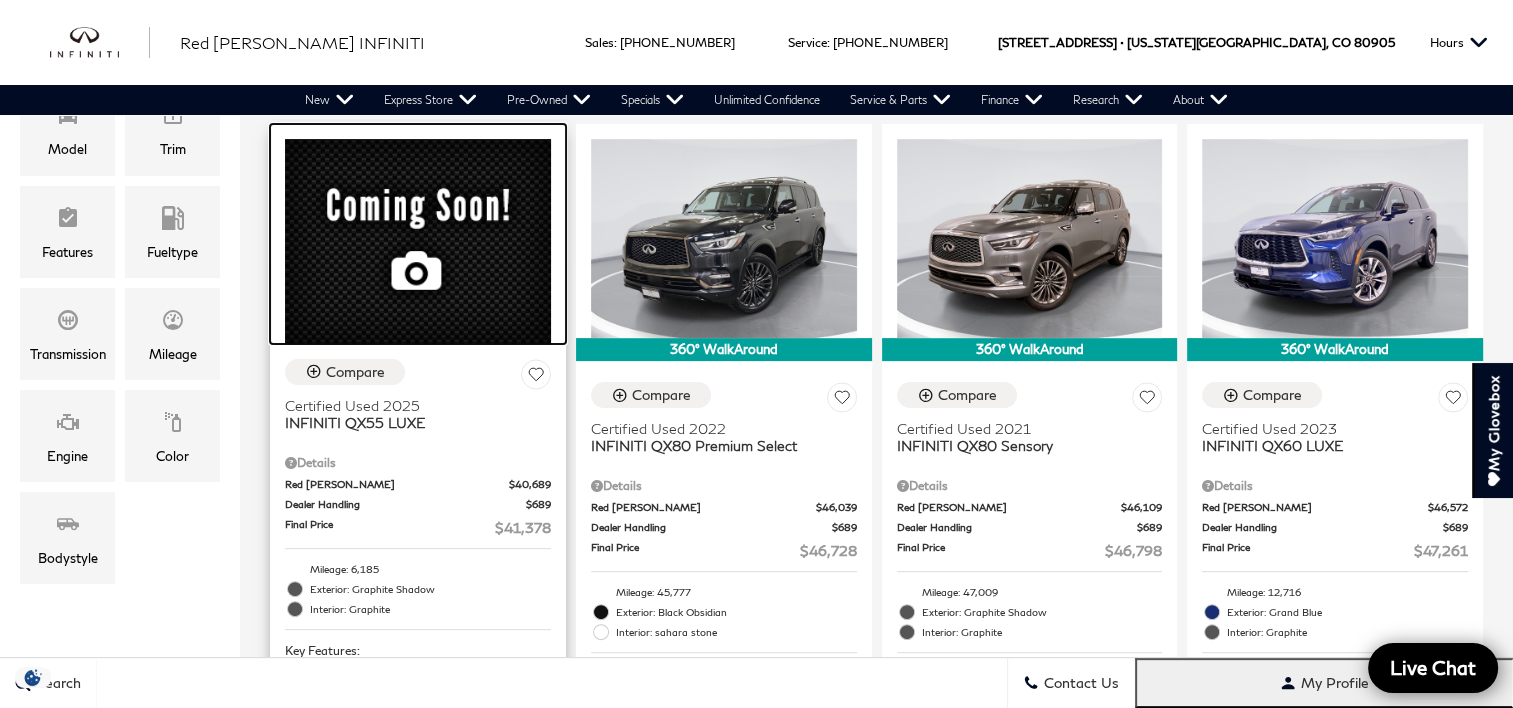 click at bounding box center (418, 241) 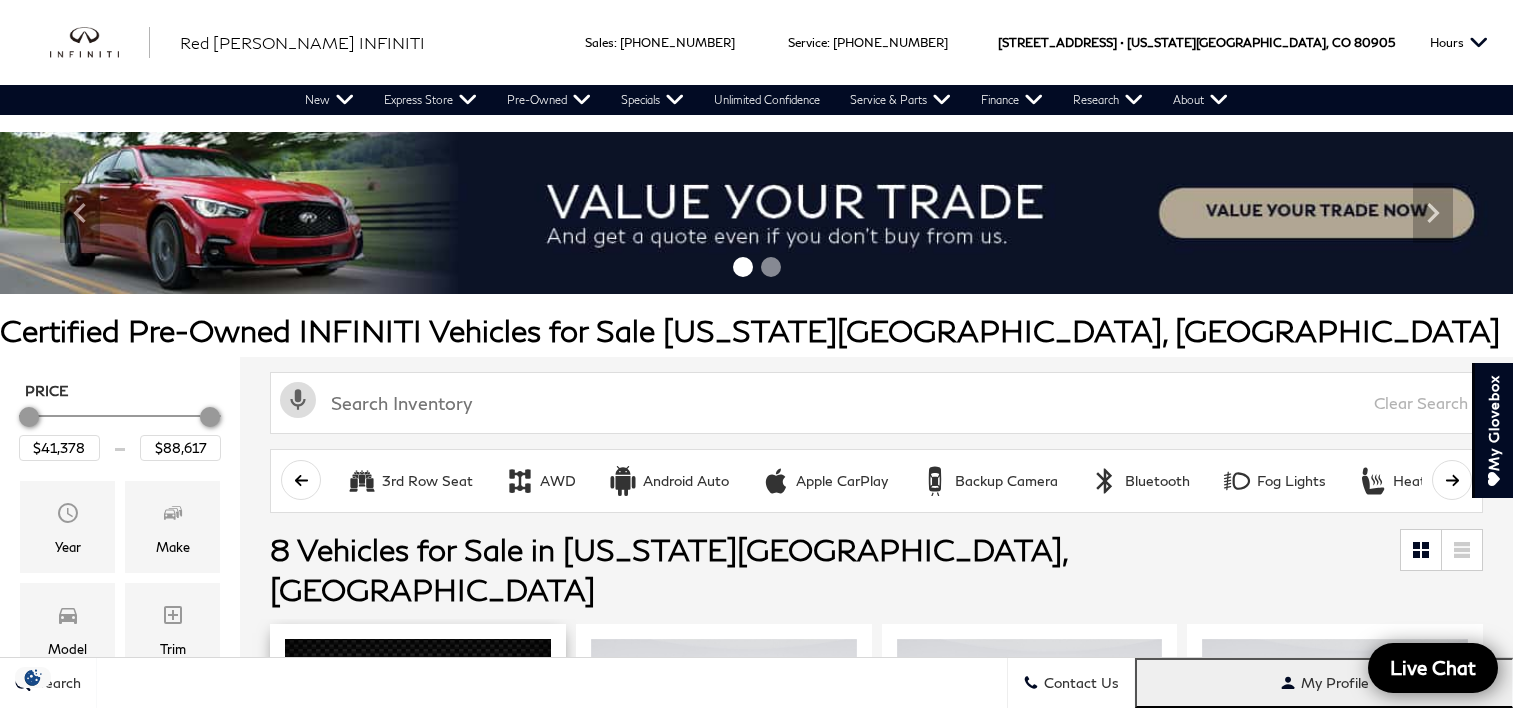 scroll, scrollTop: 300, scrollLeft: 0, axis: vertical 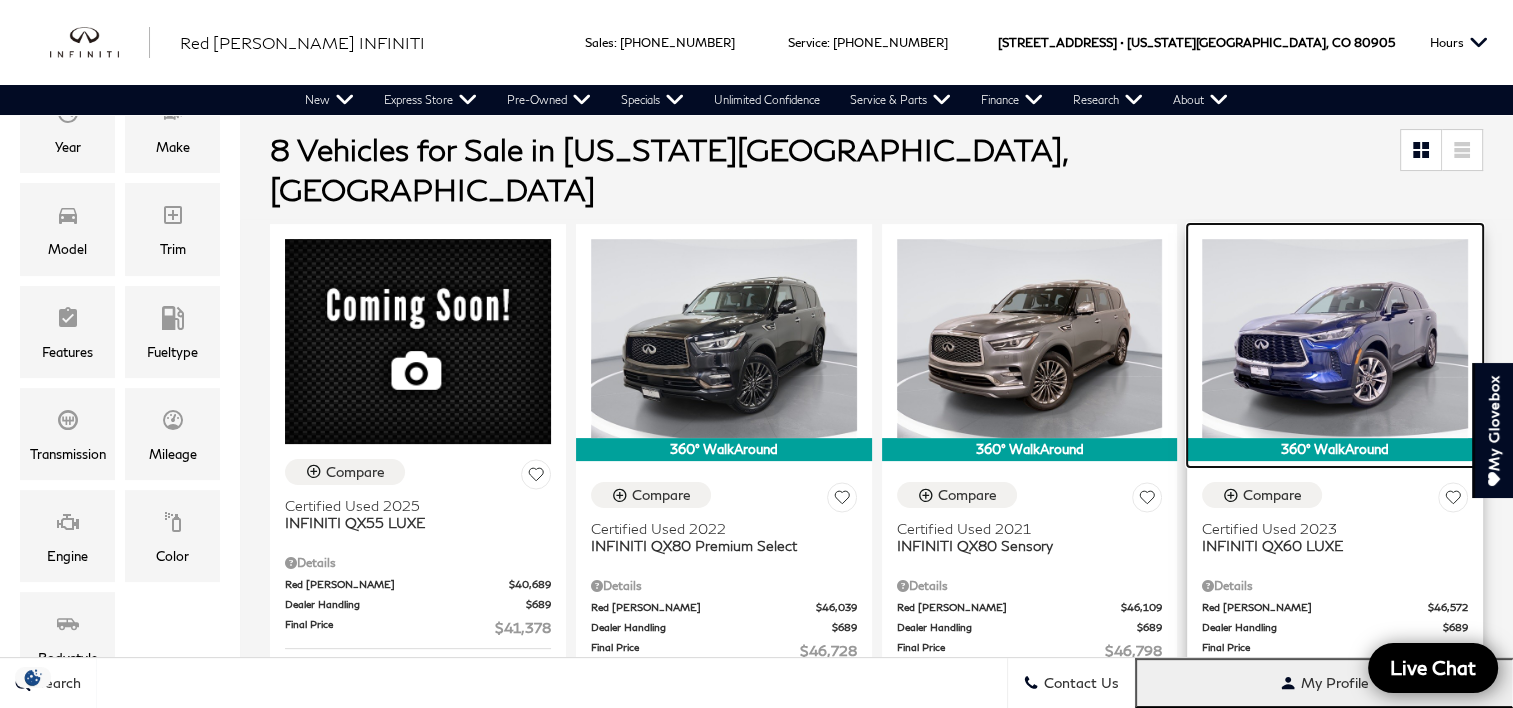 click at bounding box center (1335, 338) 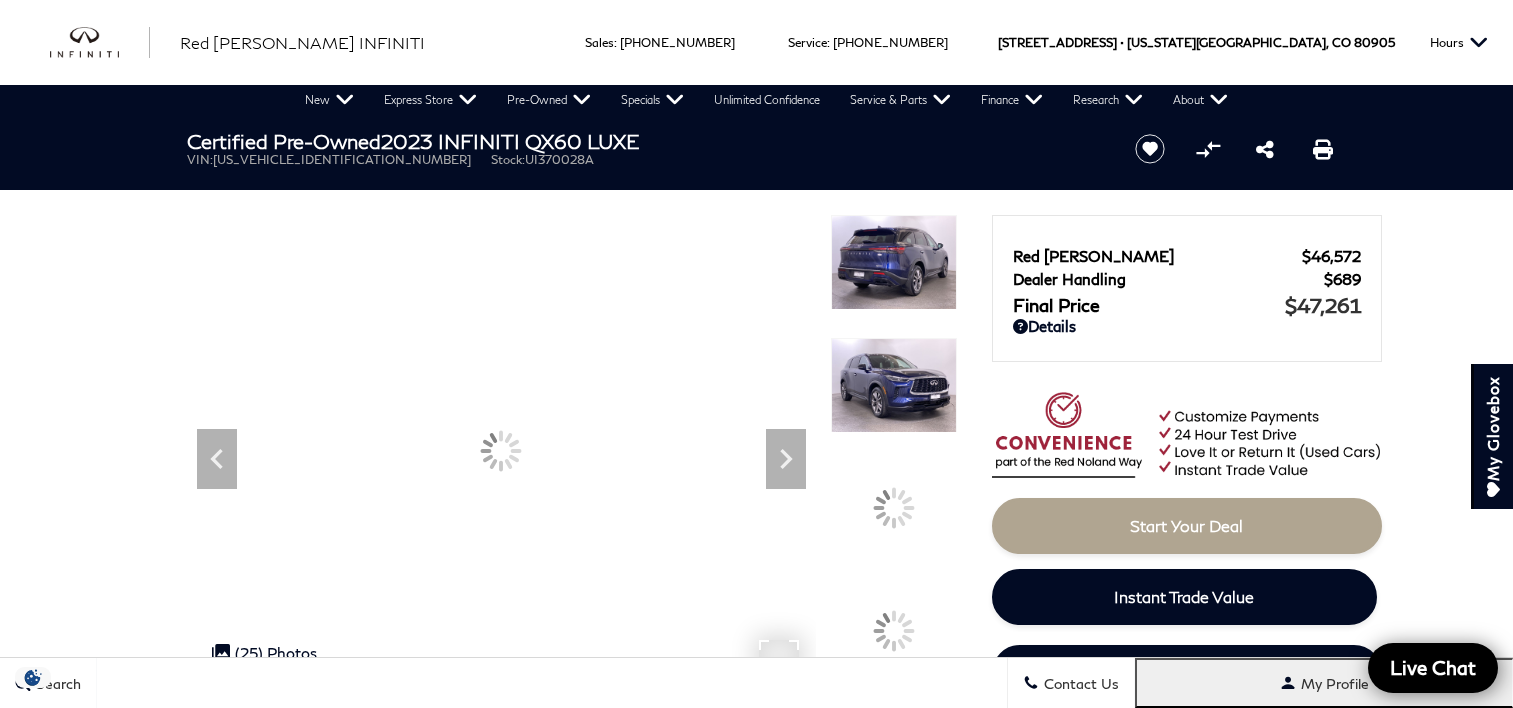 scroll, scrollTop: 0, scrollLeft: 0, axis: both 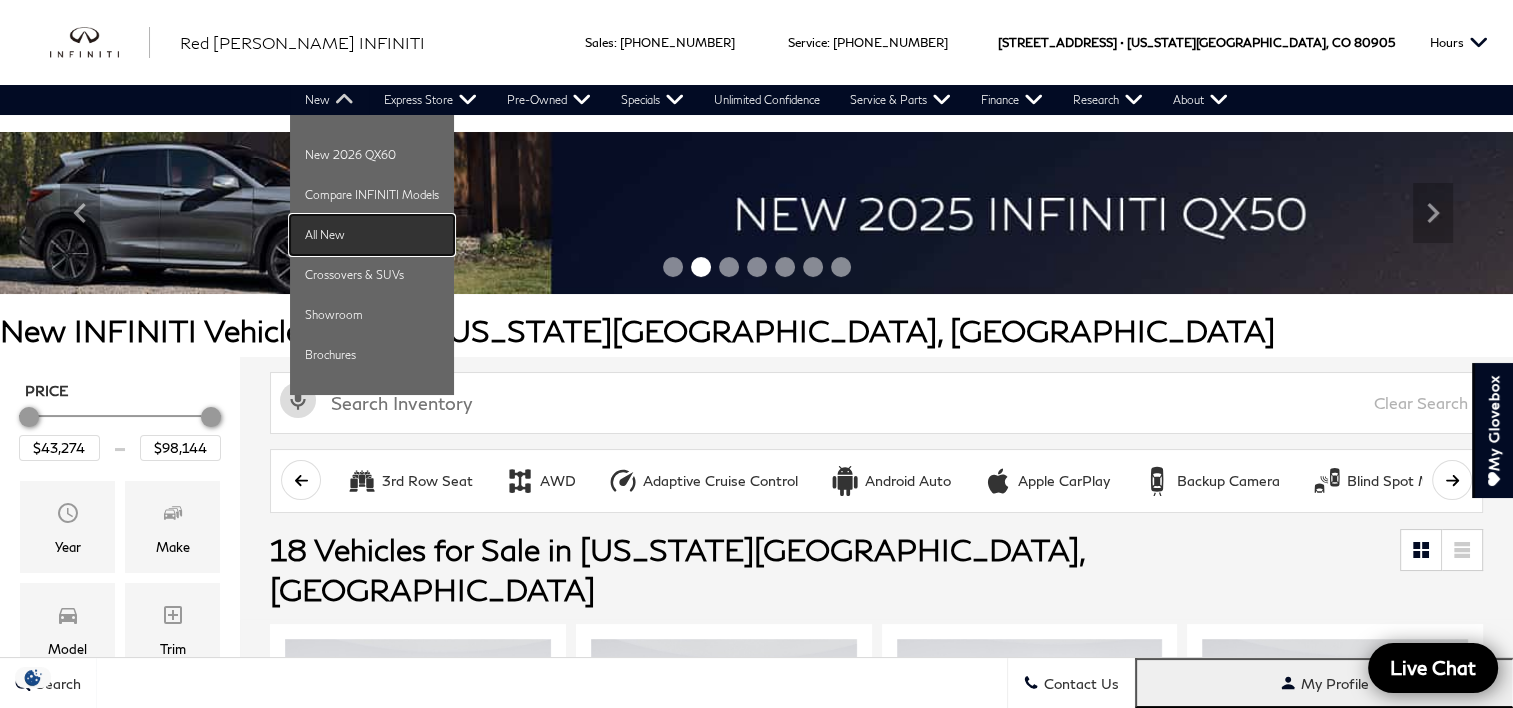 click on "All New" at bounding box center [372, 235] 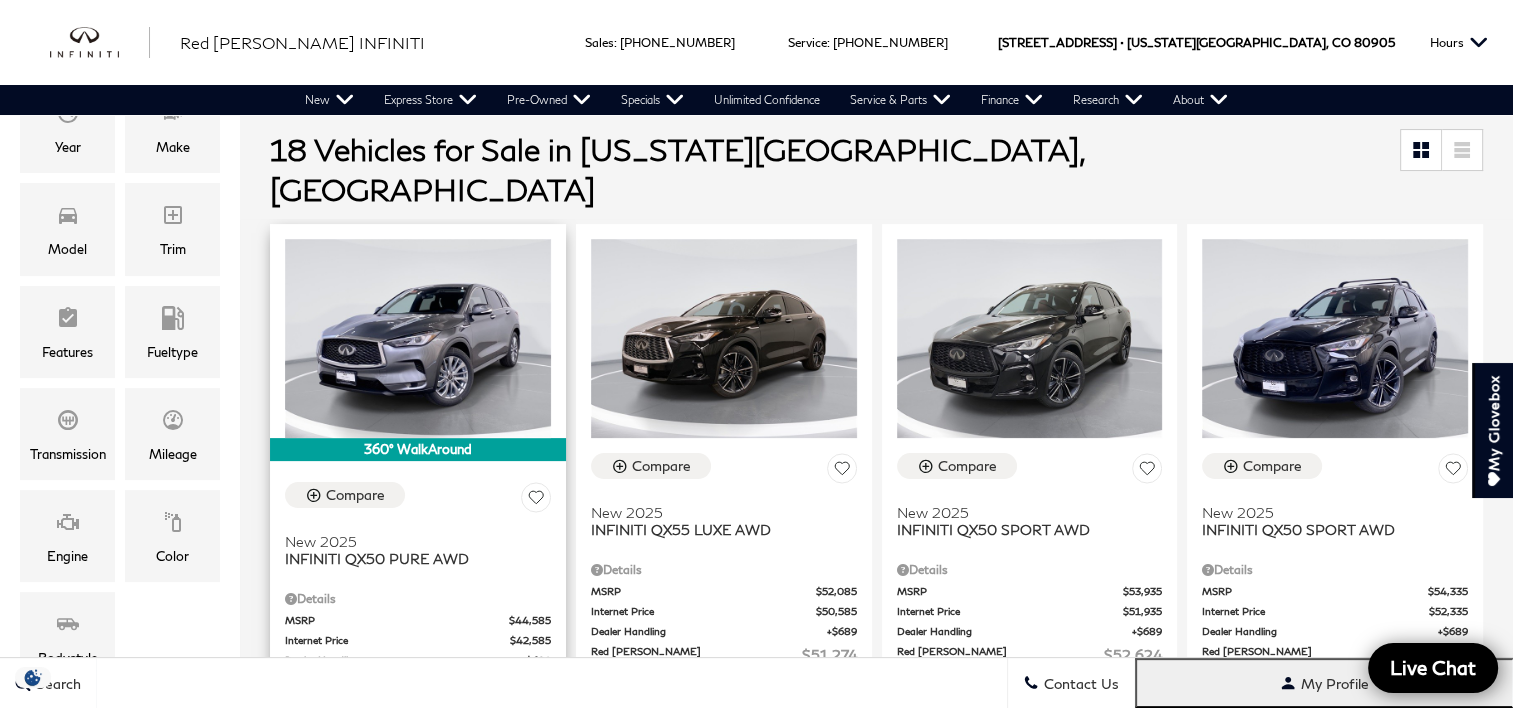 scroll, scrollTop: 400, scrollLeft: 0, axis: vertical 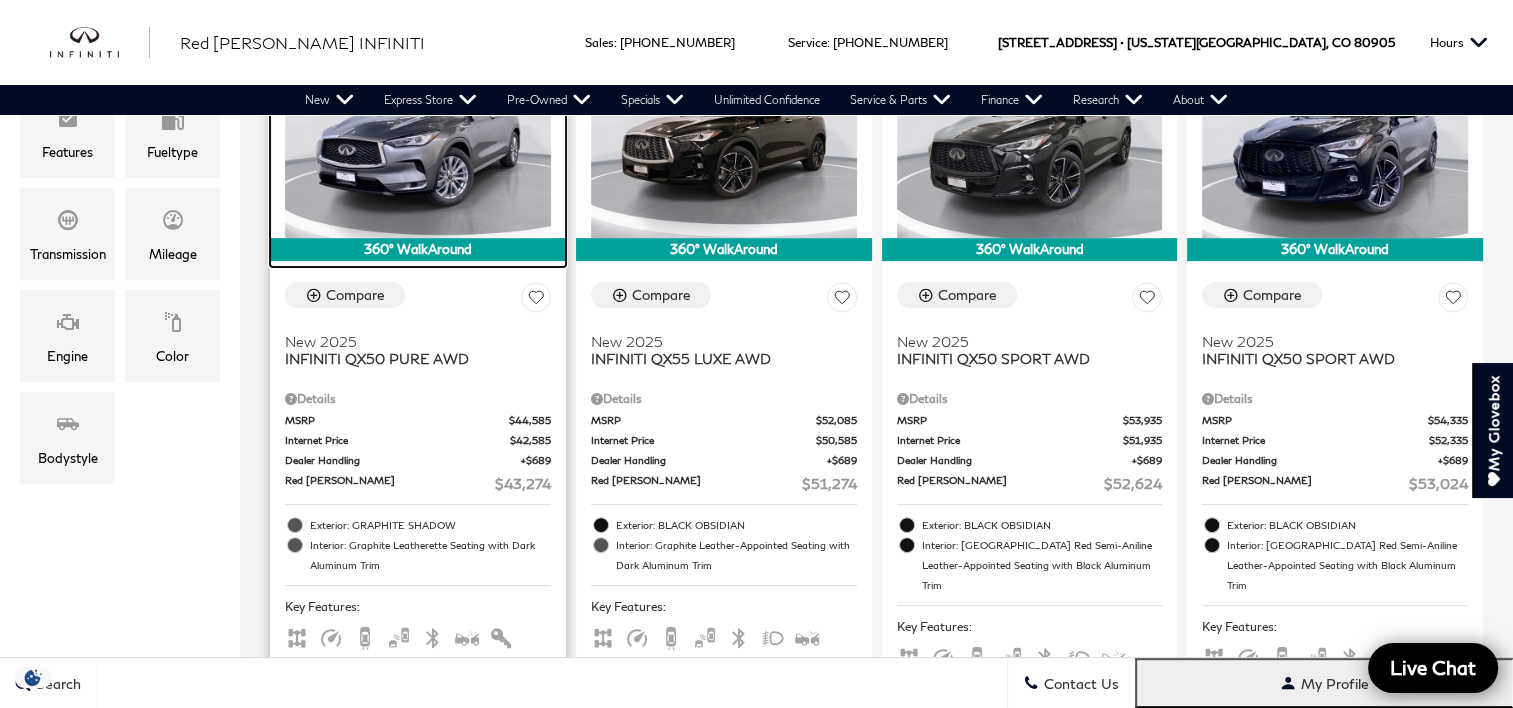 click at bounding box center [418, 138] 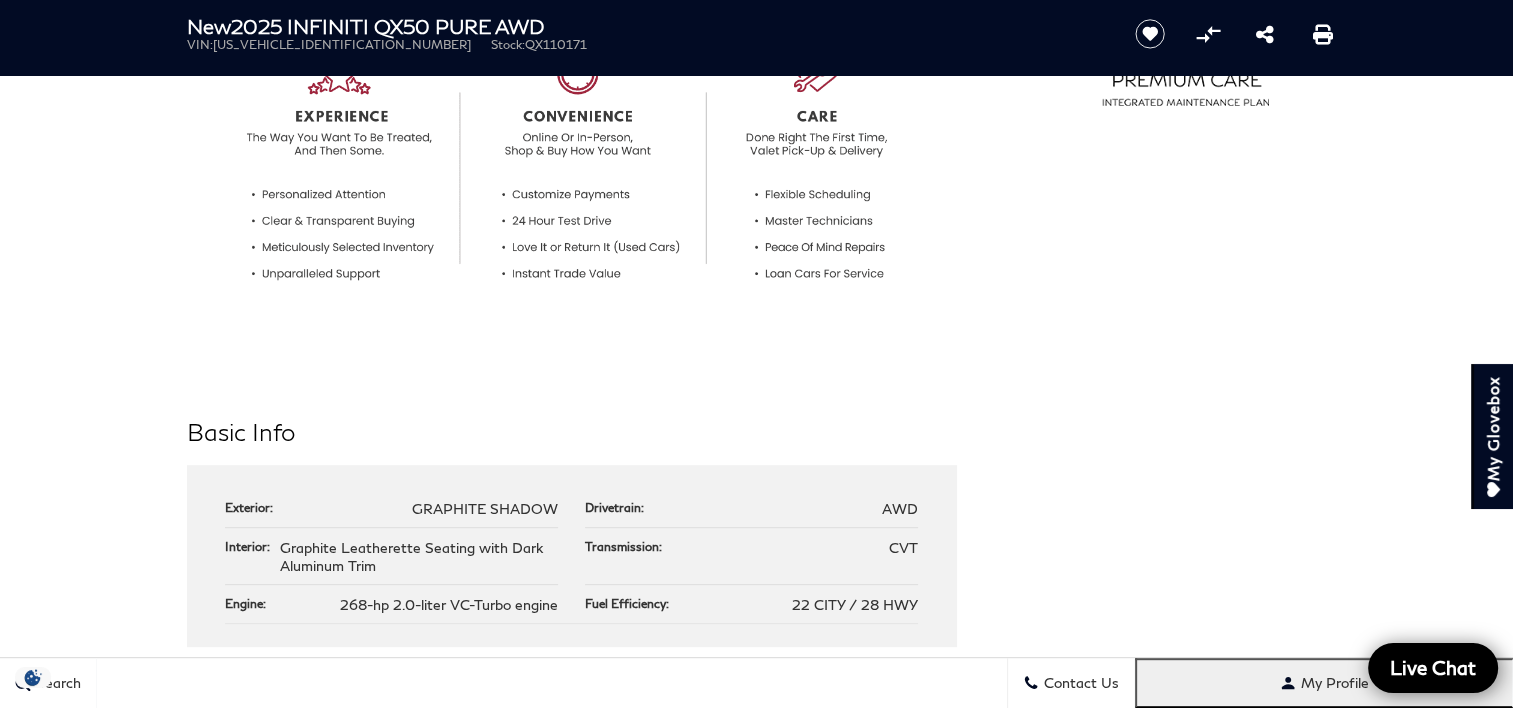 scroll, scrollTop: 900, scrollLeft: 0, axis: vertical 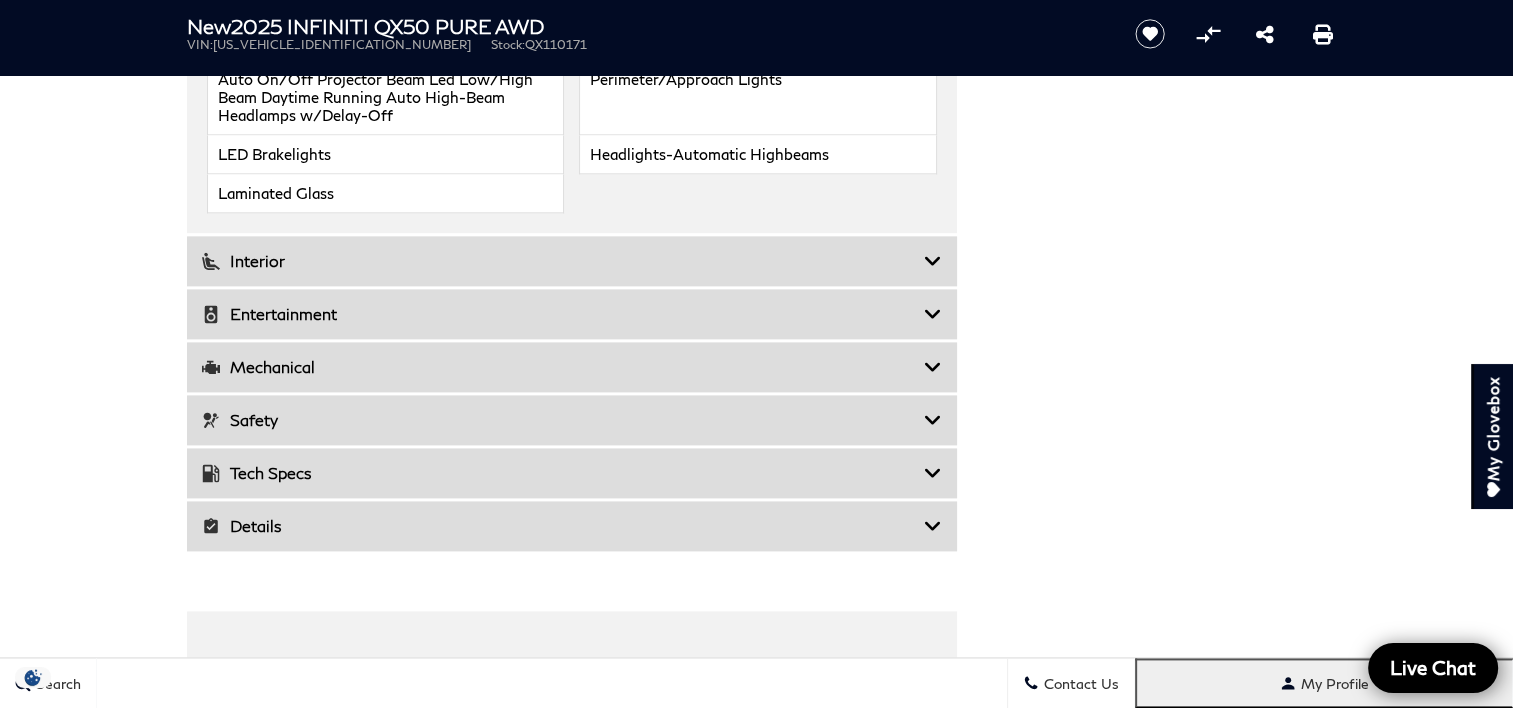 click at bounding box center (933, 261) 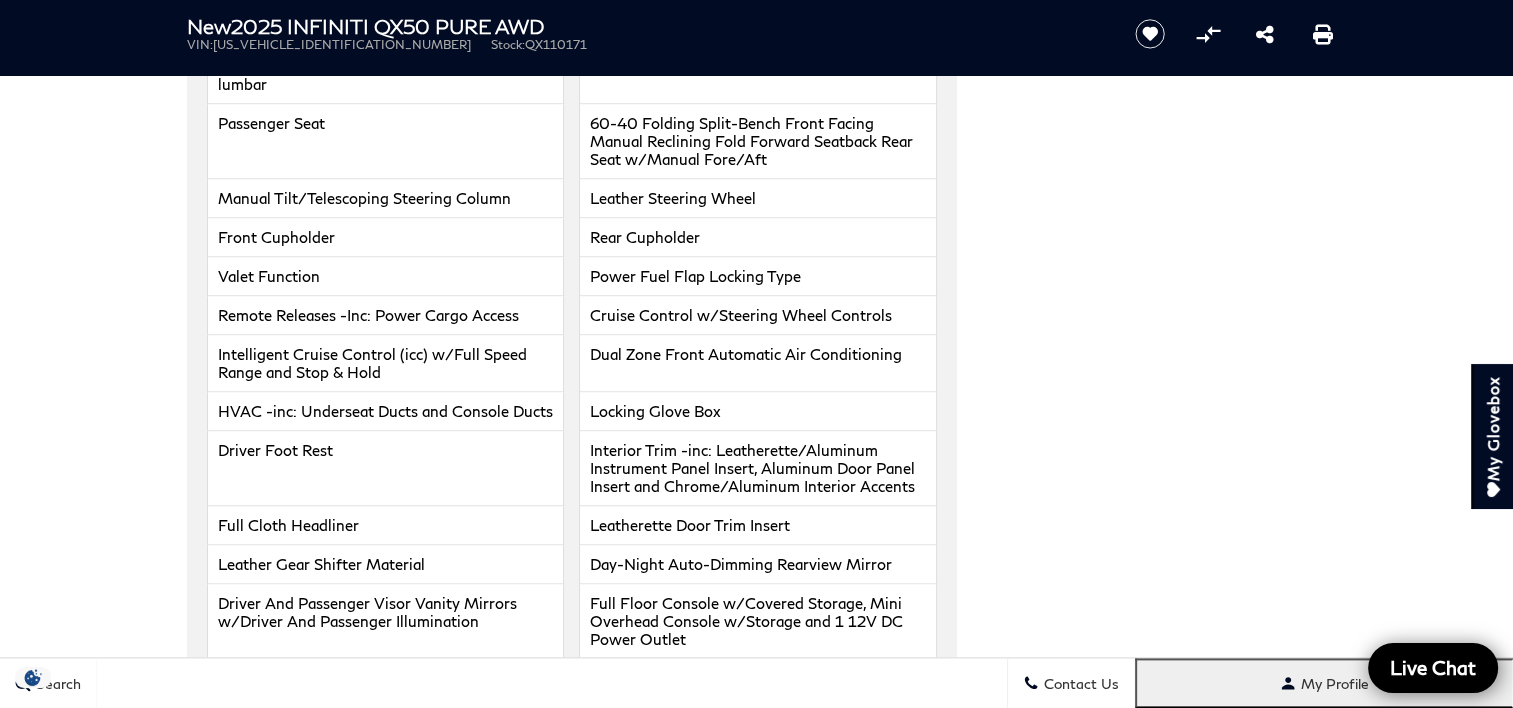 scroll, scrollTop: 2212, scrollLeft: 0, axis: vertical 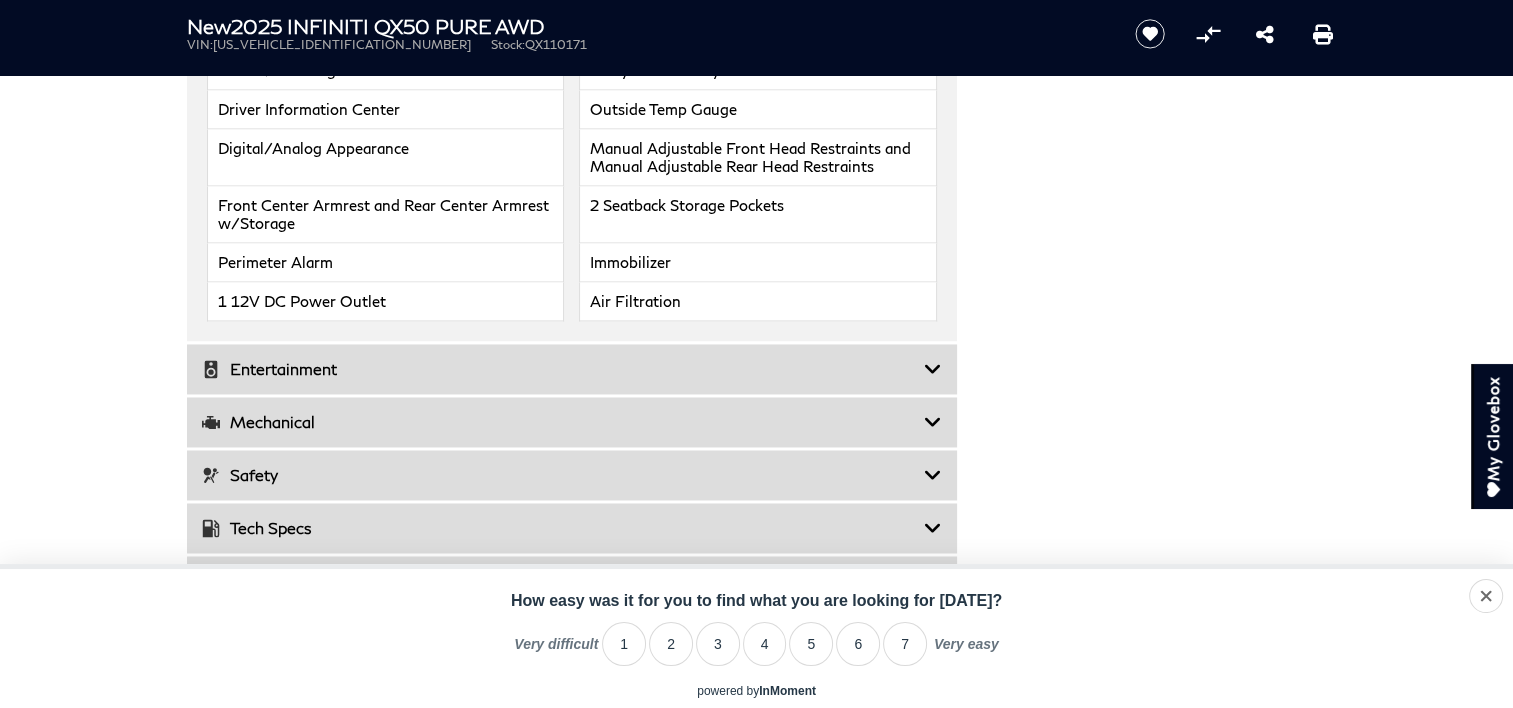 click on "Entertainment" at bounding box center (563, 369) 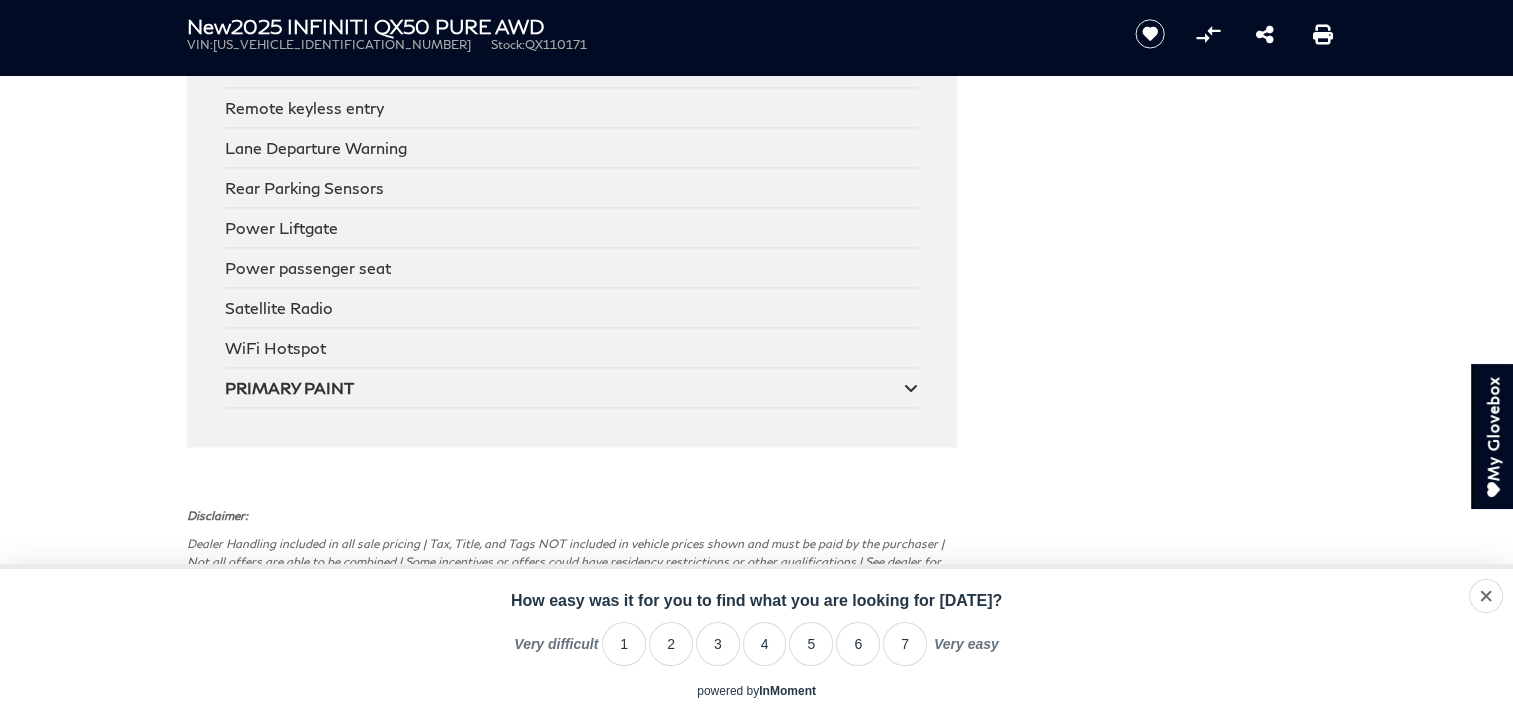 scroll, scrollTop: 3112, scrollLeft: 0, axis: vertical 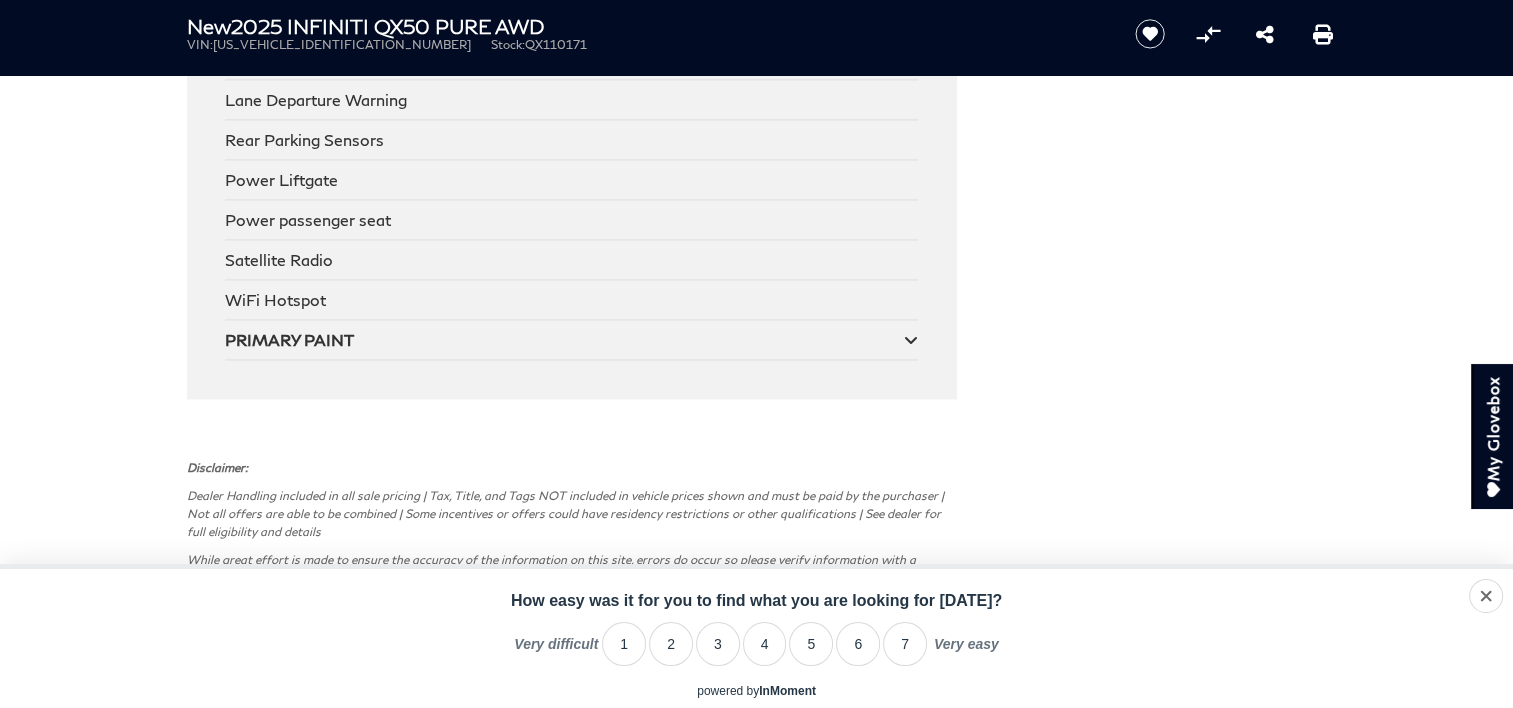click at bounding box center (911, 340) 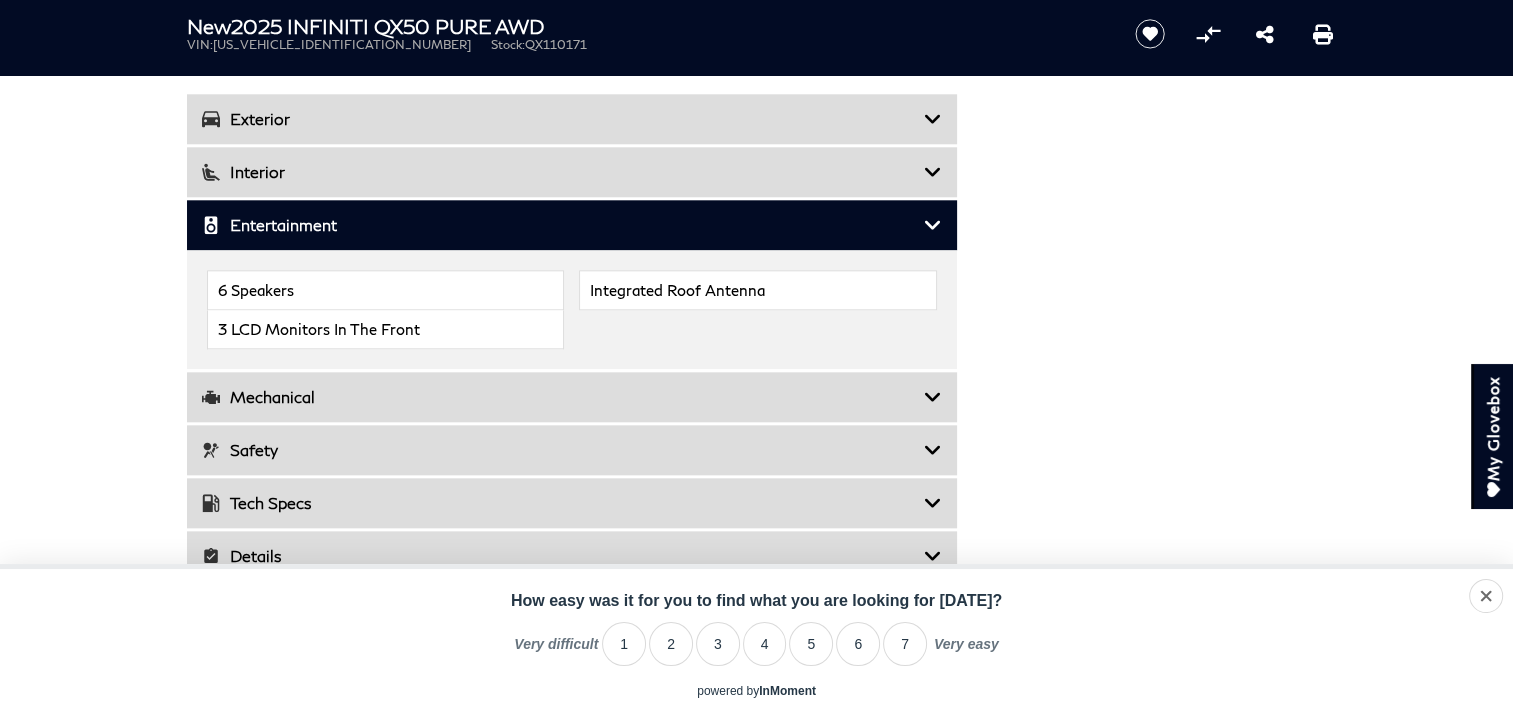 scroll, scrollTop: 2112, scrollLeft: 0, axis: vertical 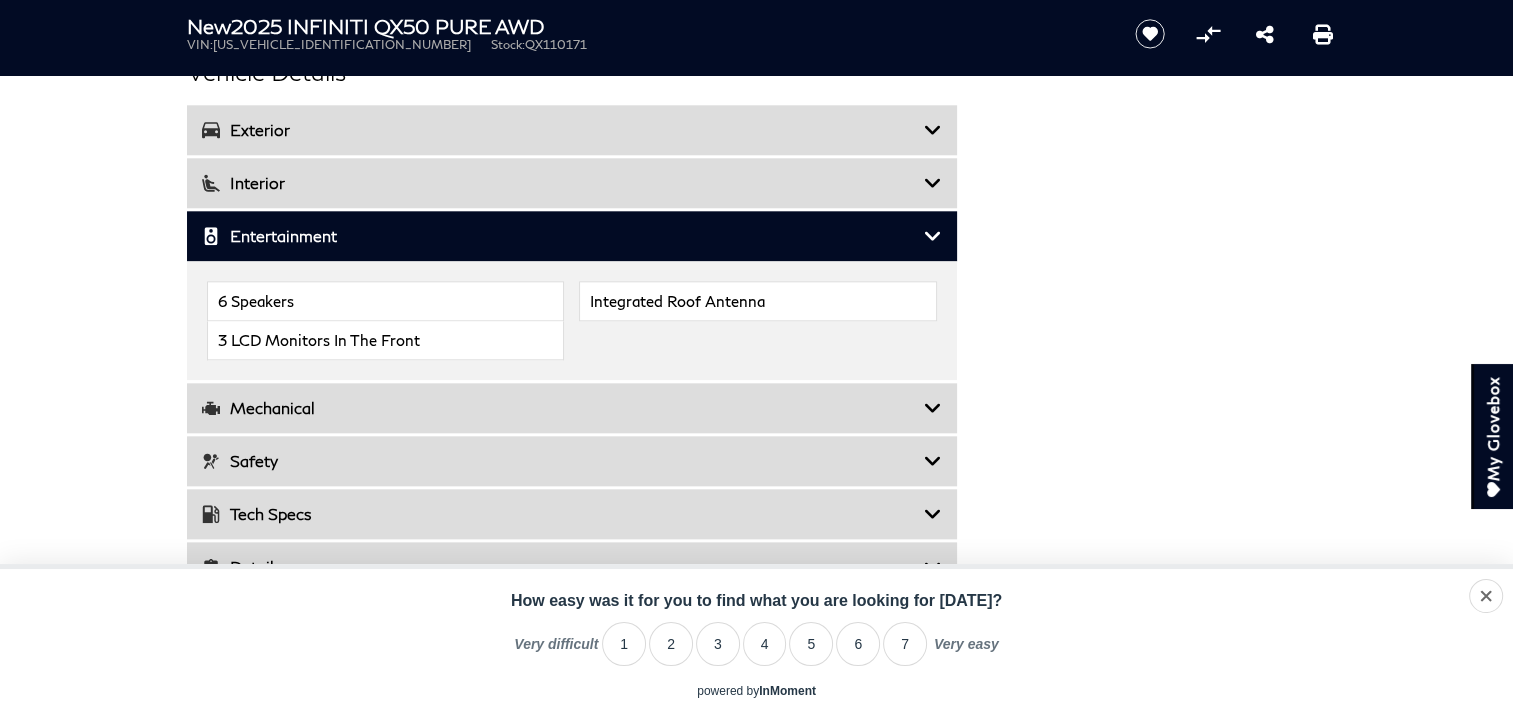 click at bounding box center (933, 461) 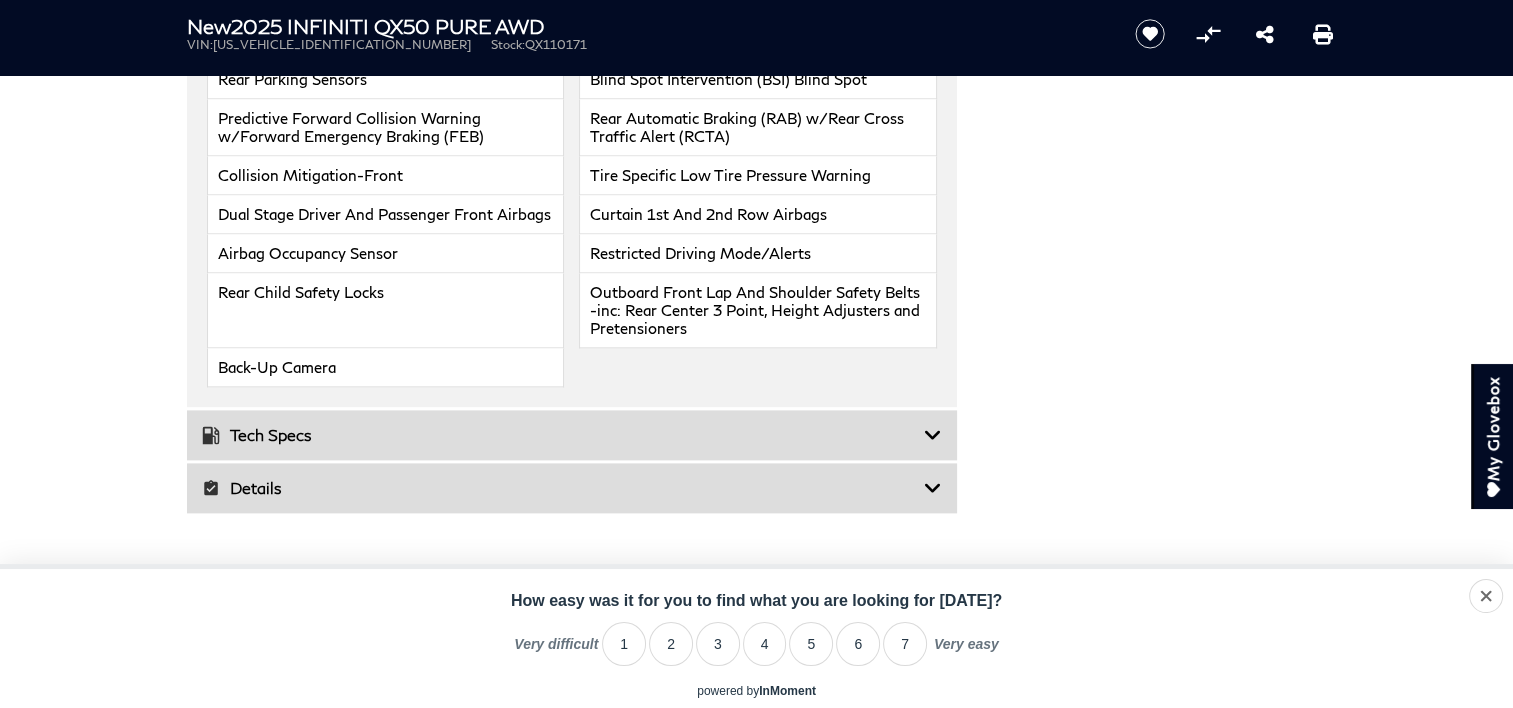 scroll, scrollTop: 2512, scrollLeft: 0, axis: vertical 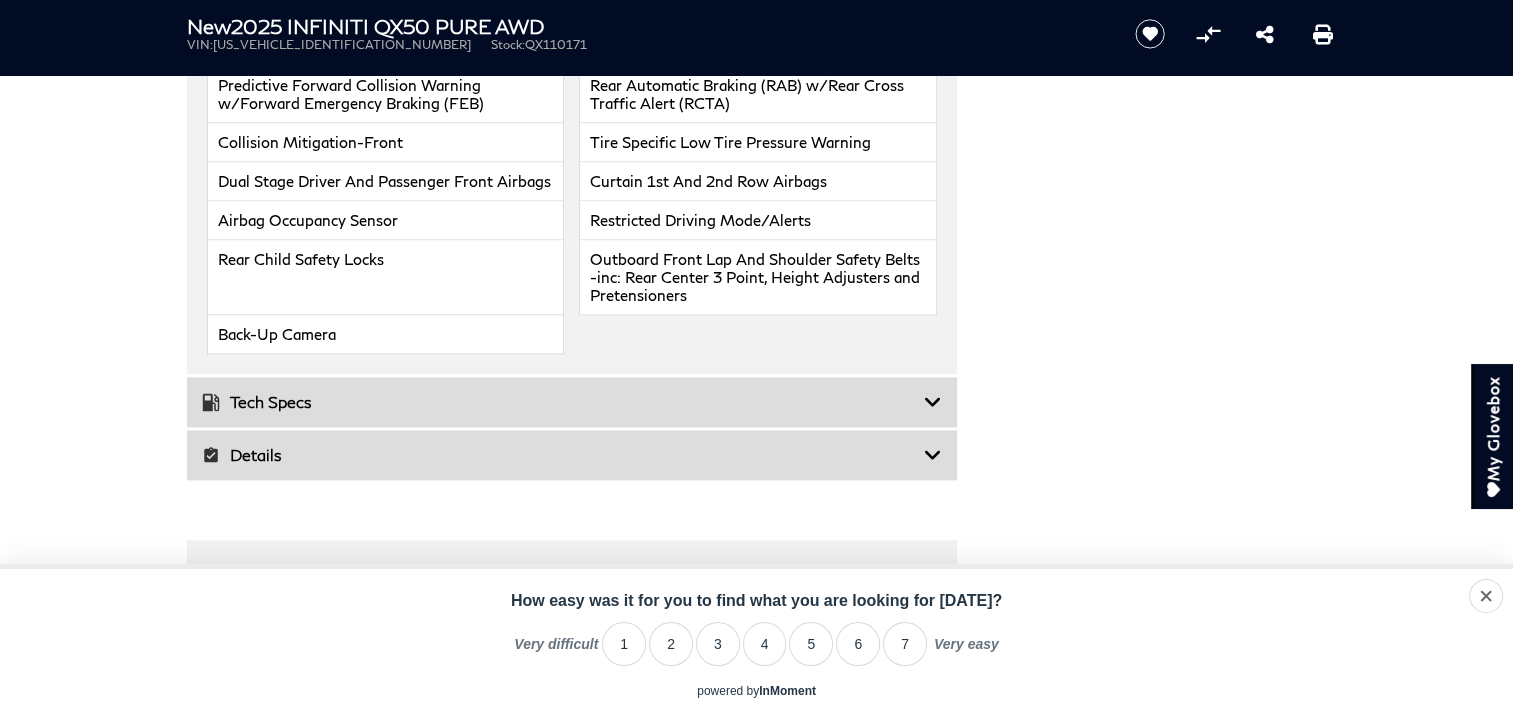 click at bounding box center [933, 402] 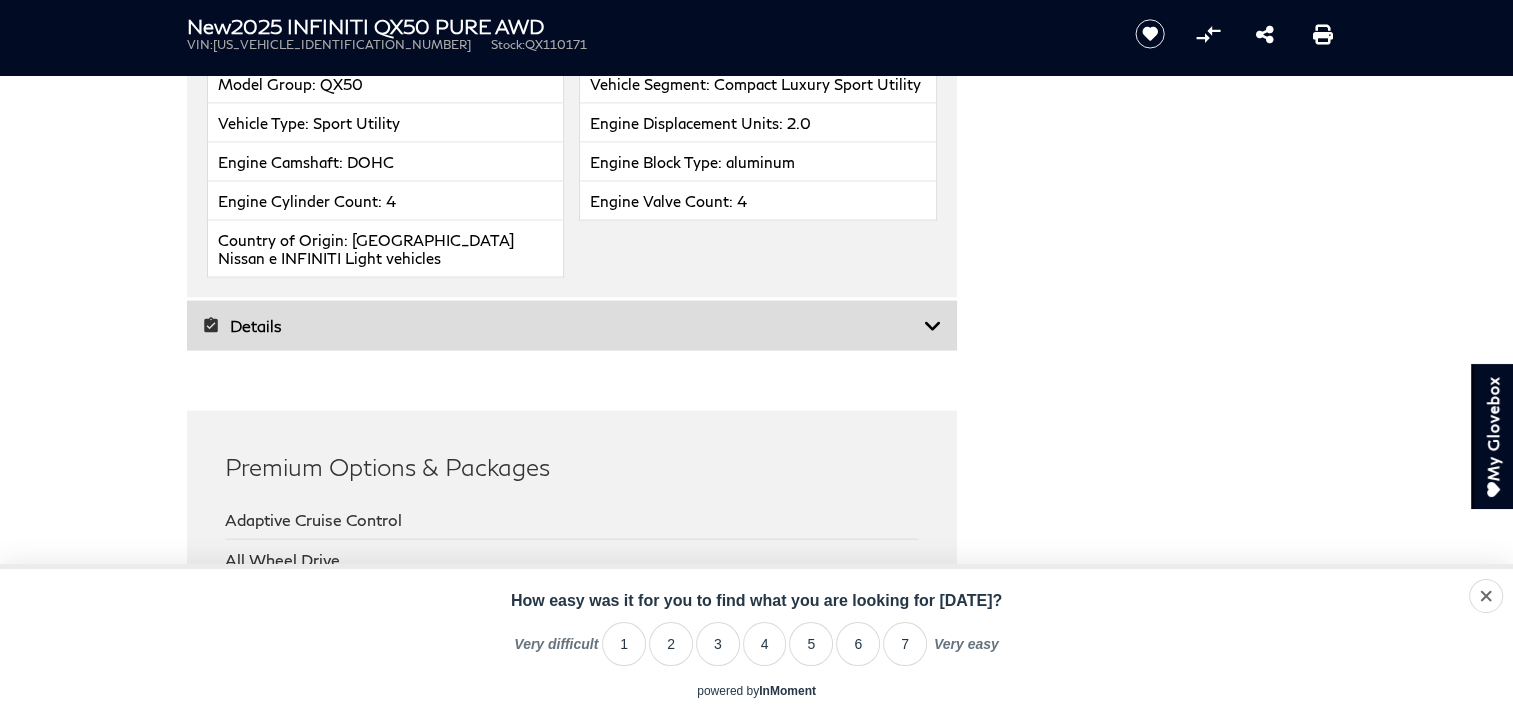scroll, scrollTop: 4012, scrollLeft: 0, axis: vertical 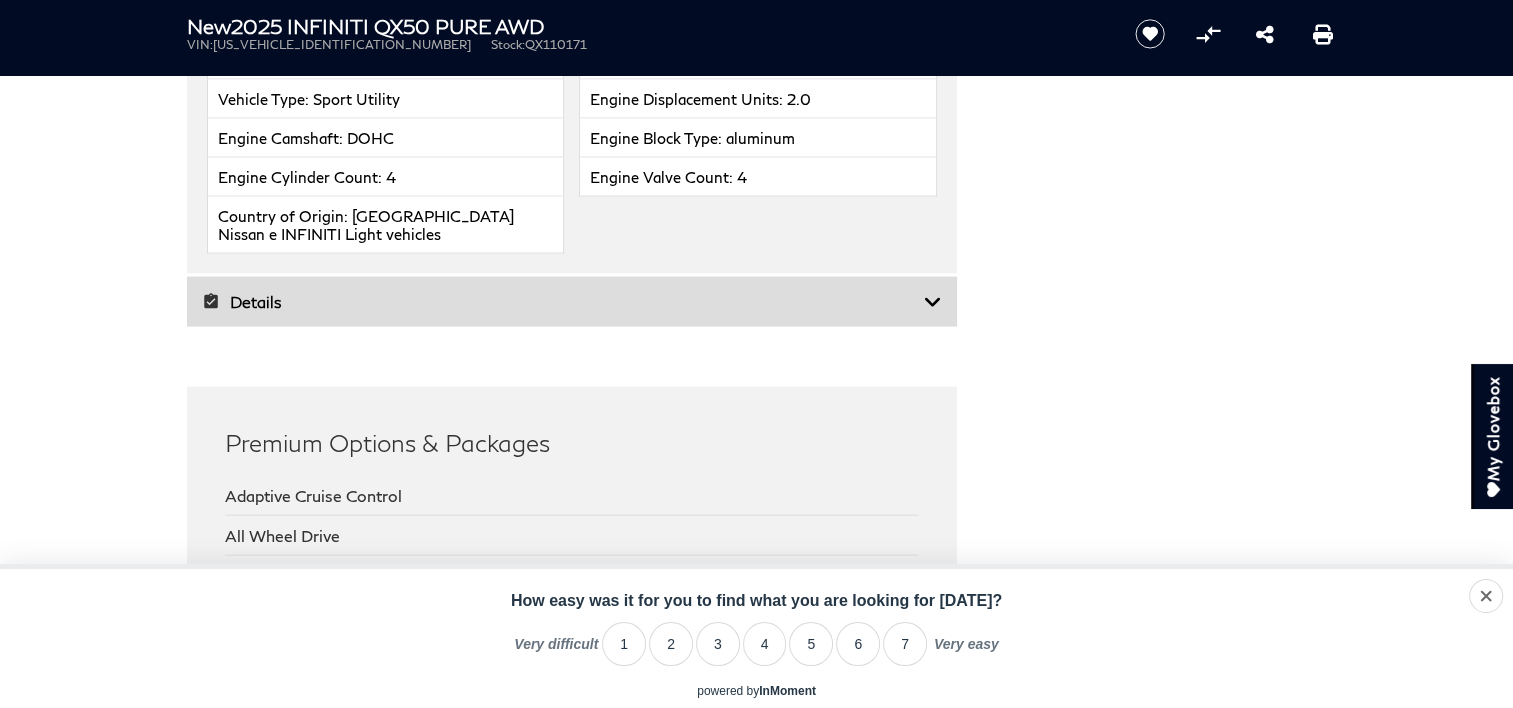 click at bounding box center [933, 302] 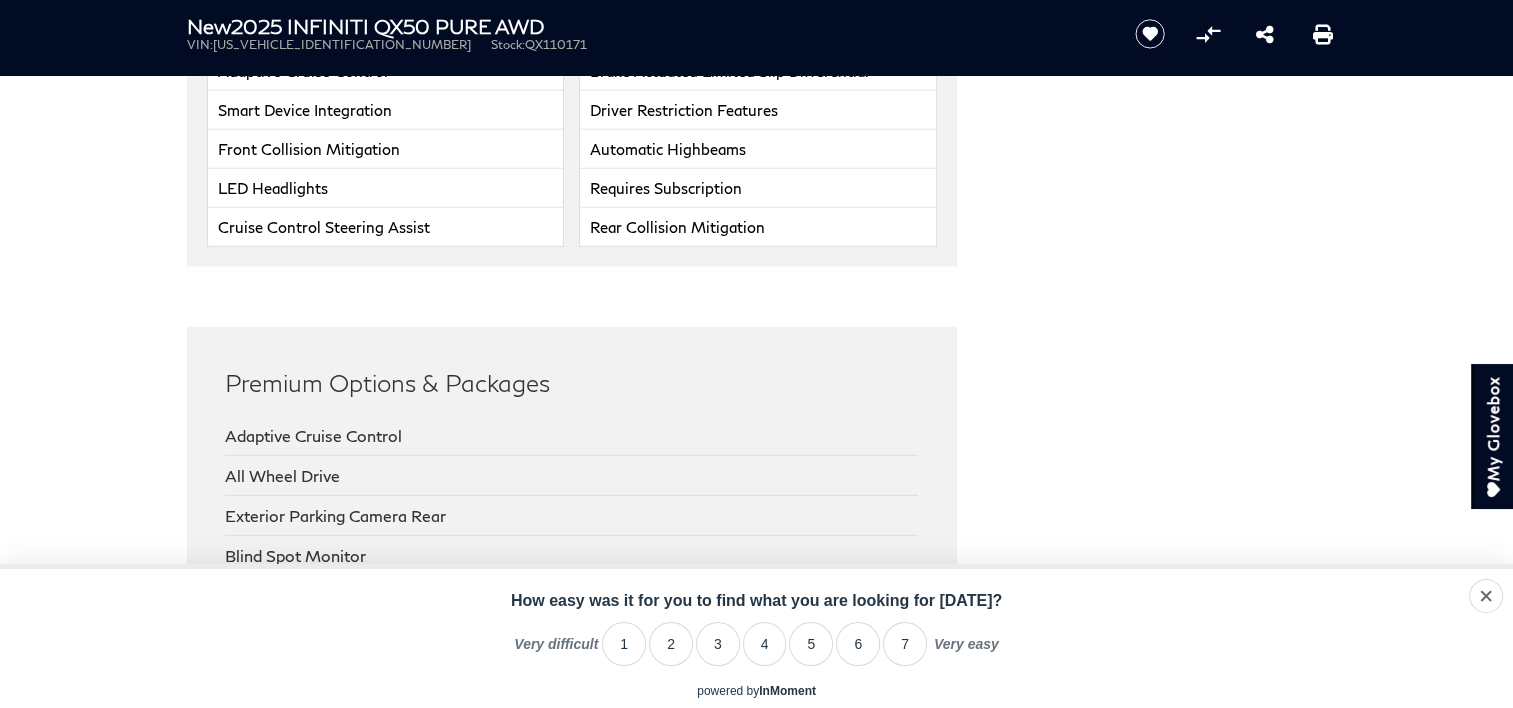 scroll, scrollTop: 5512, scrollLeft: 0, axis: vertical 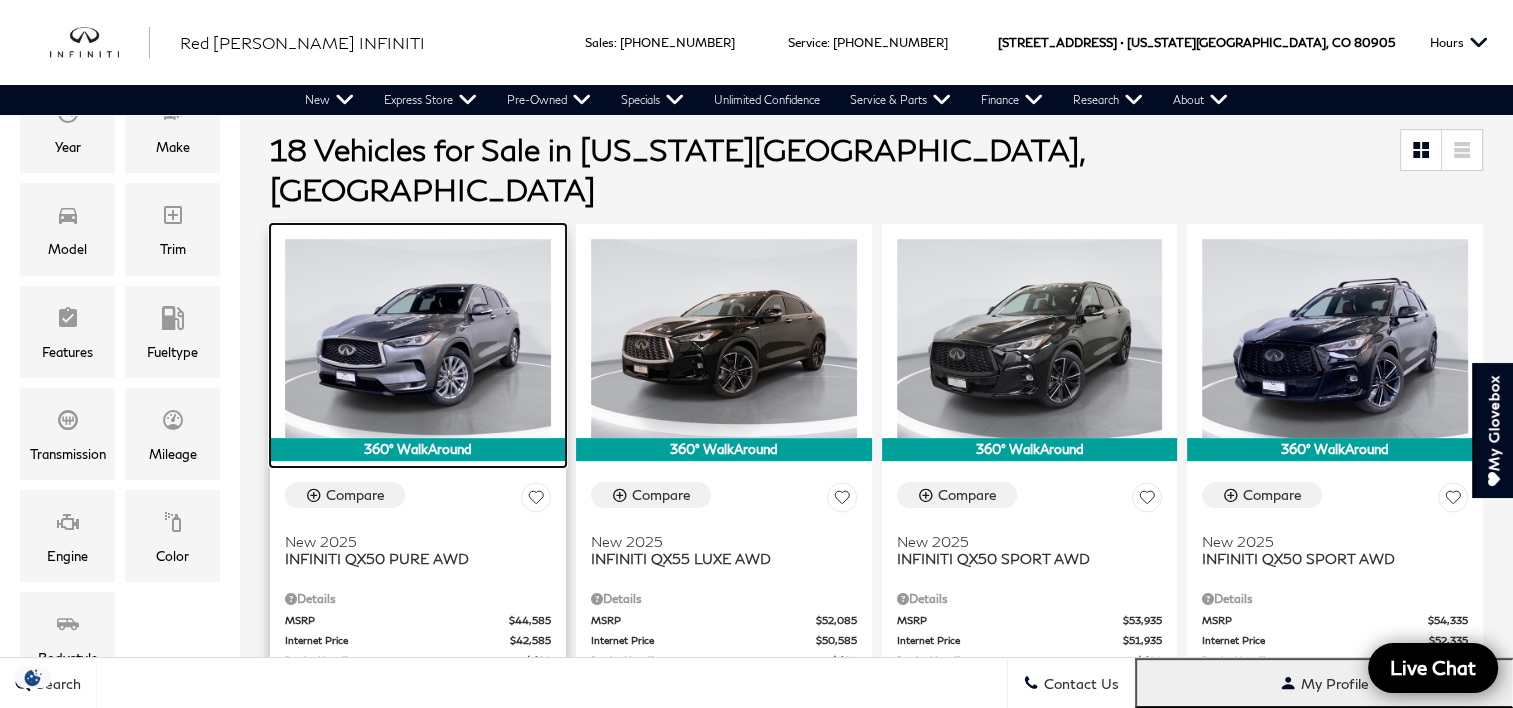 click at bounding box center (418, 338) 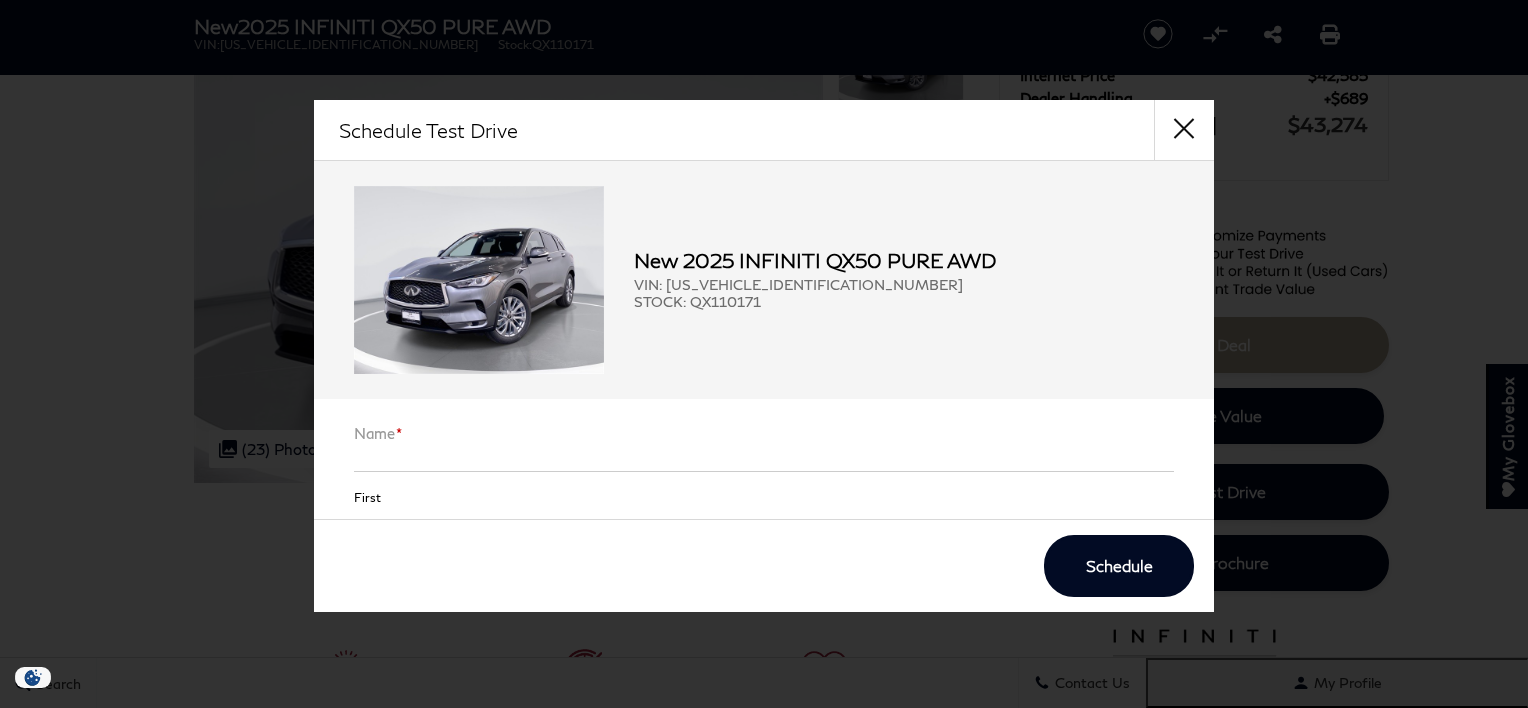 scroll, scrollTop: 204, scrollLeft: 0, axis: vertical 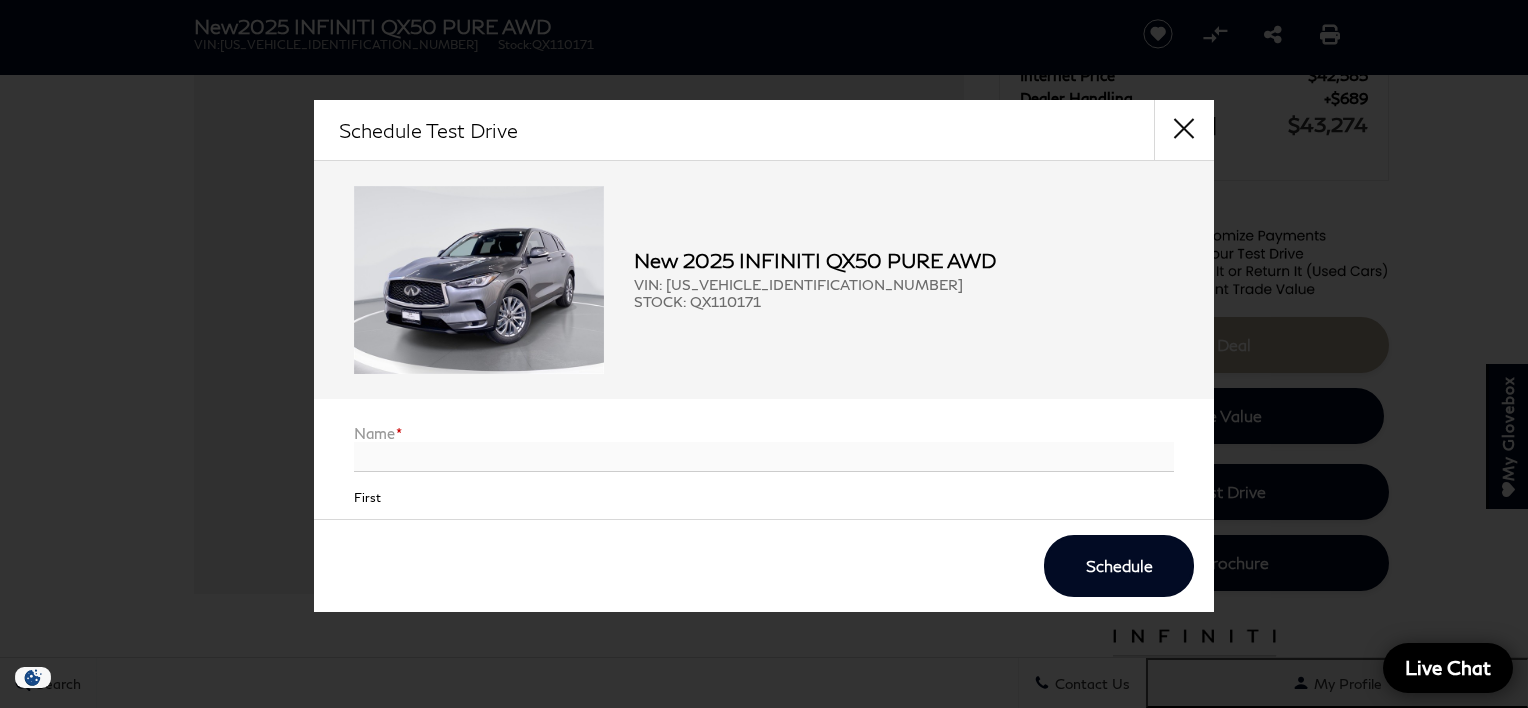 click on "Name *" at bounding box center [764, 457] 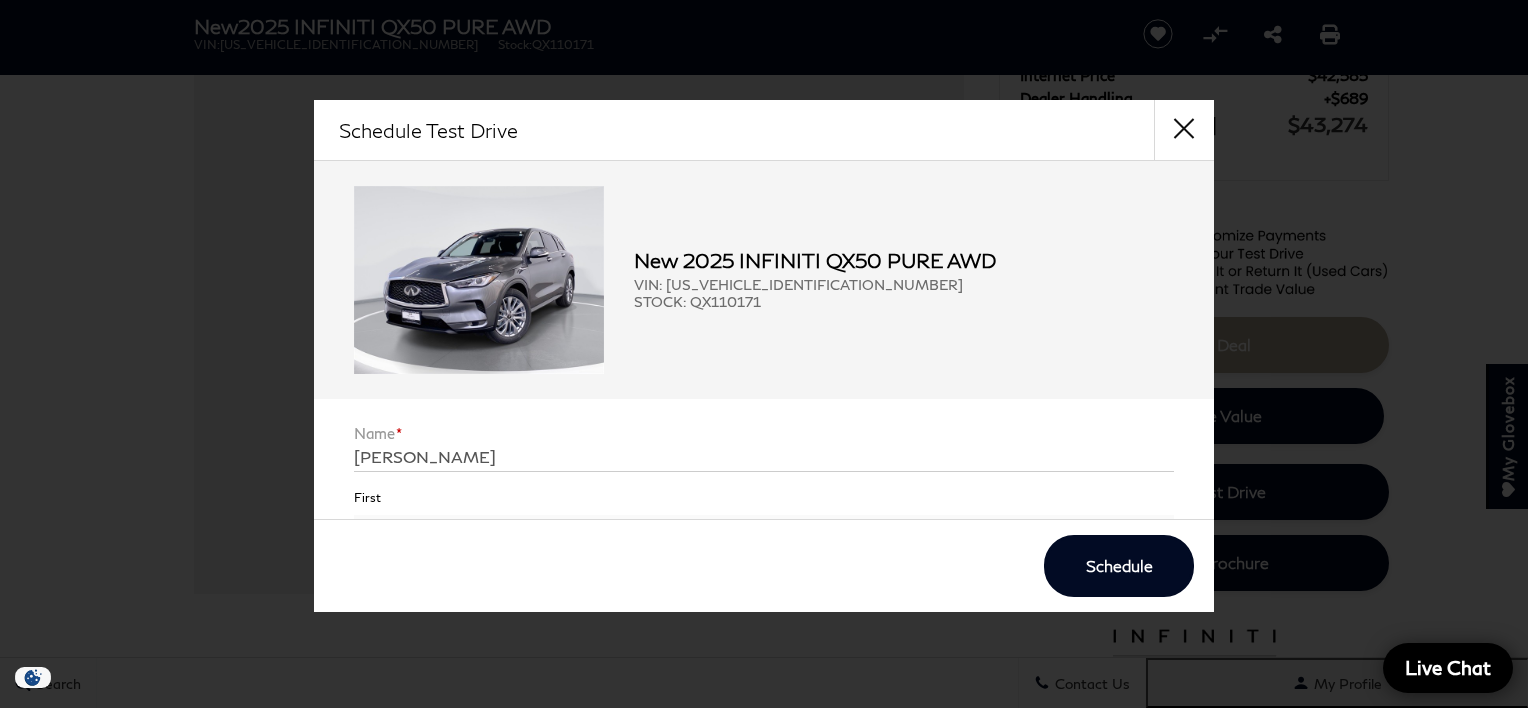 type on "A GALBEARTH" 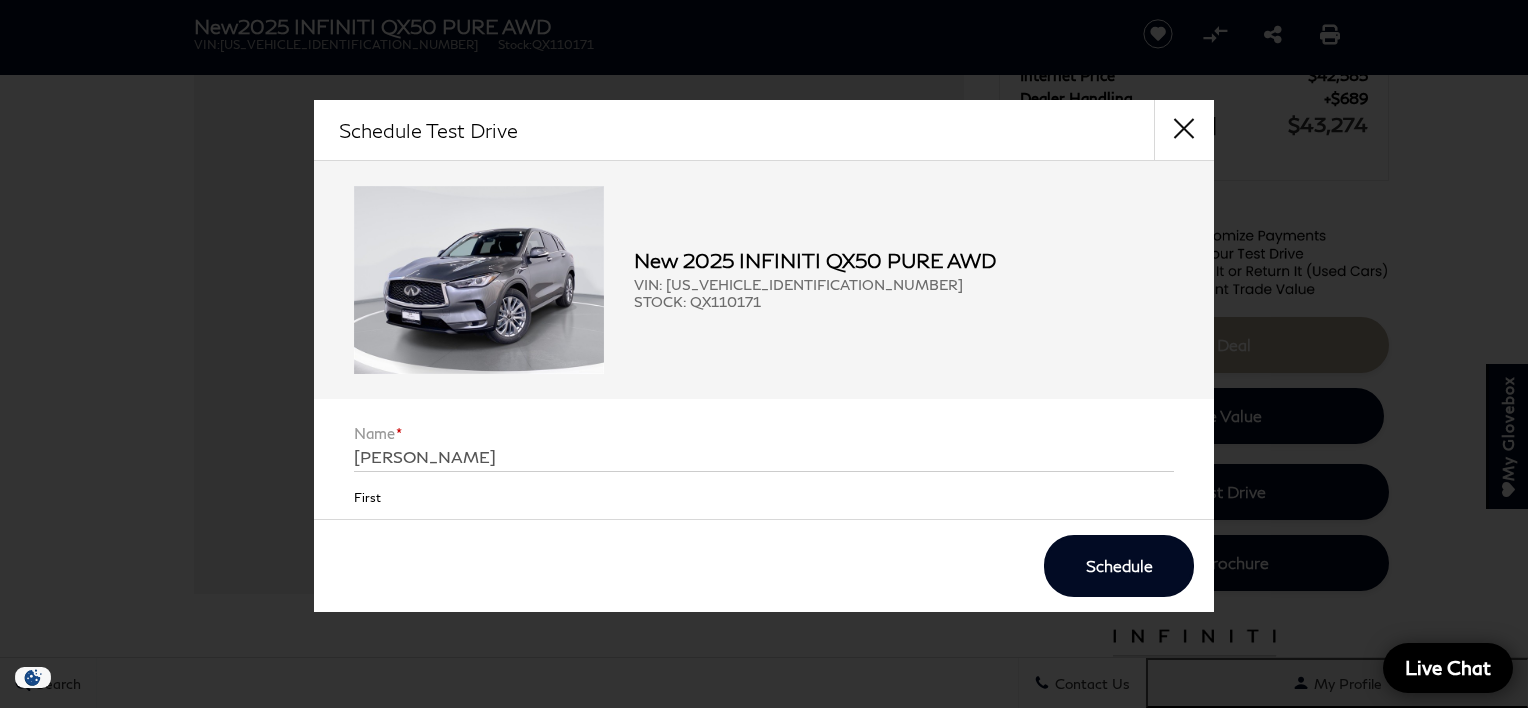 type on "Kidzcraze3@yahoo.com" 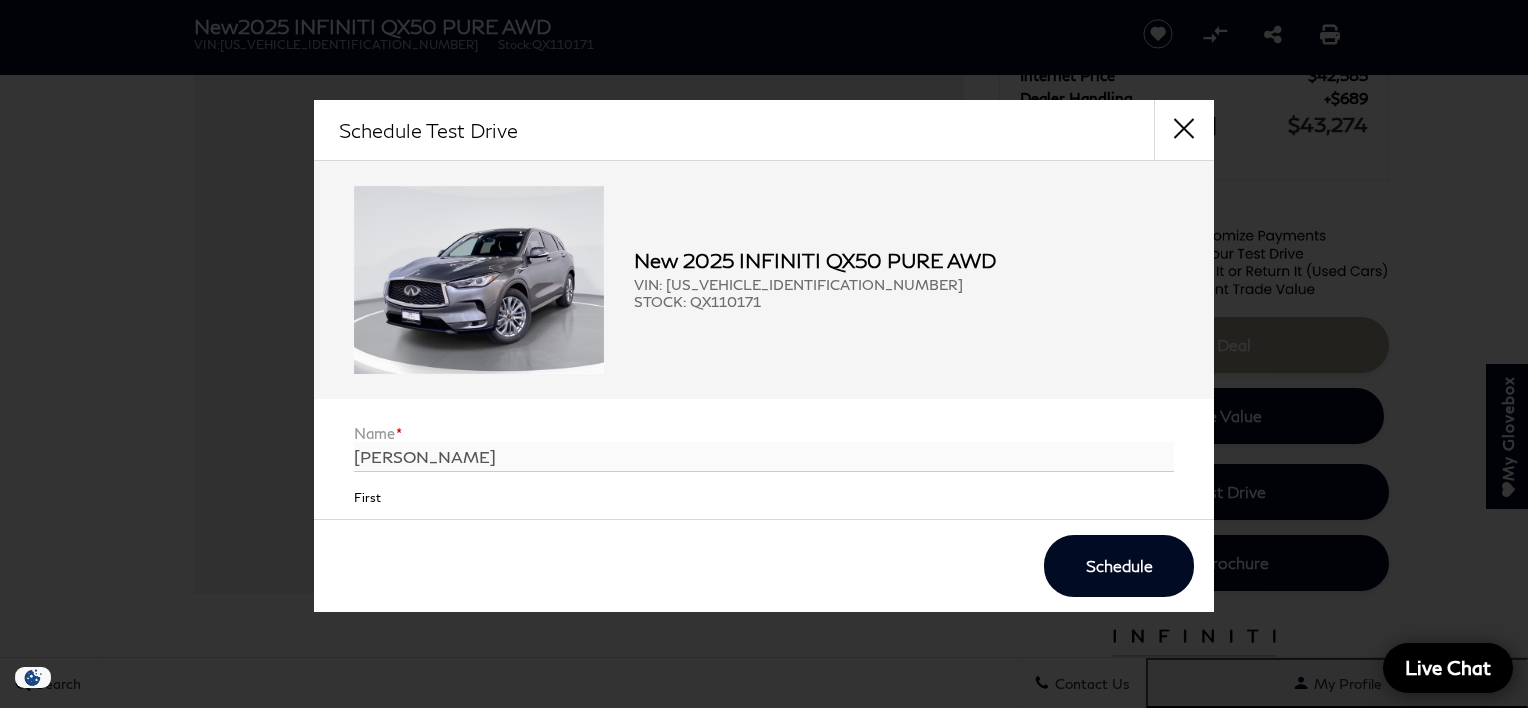type on "(719) 432-9307" 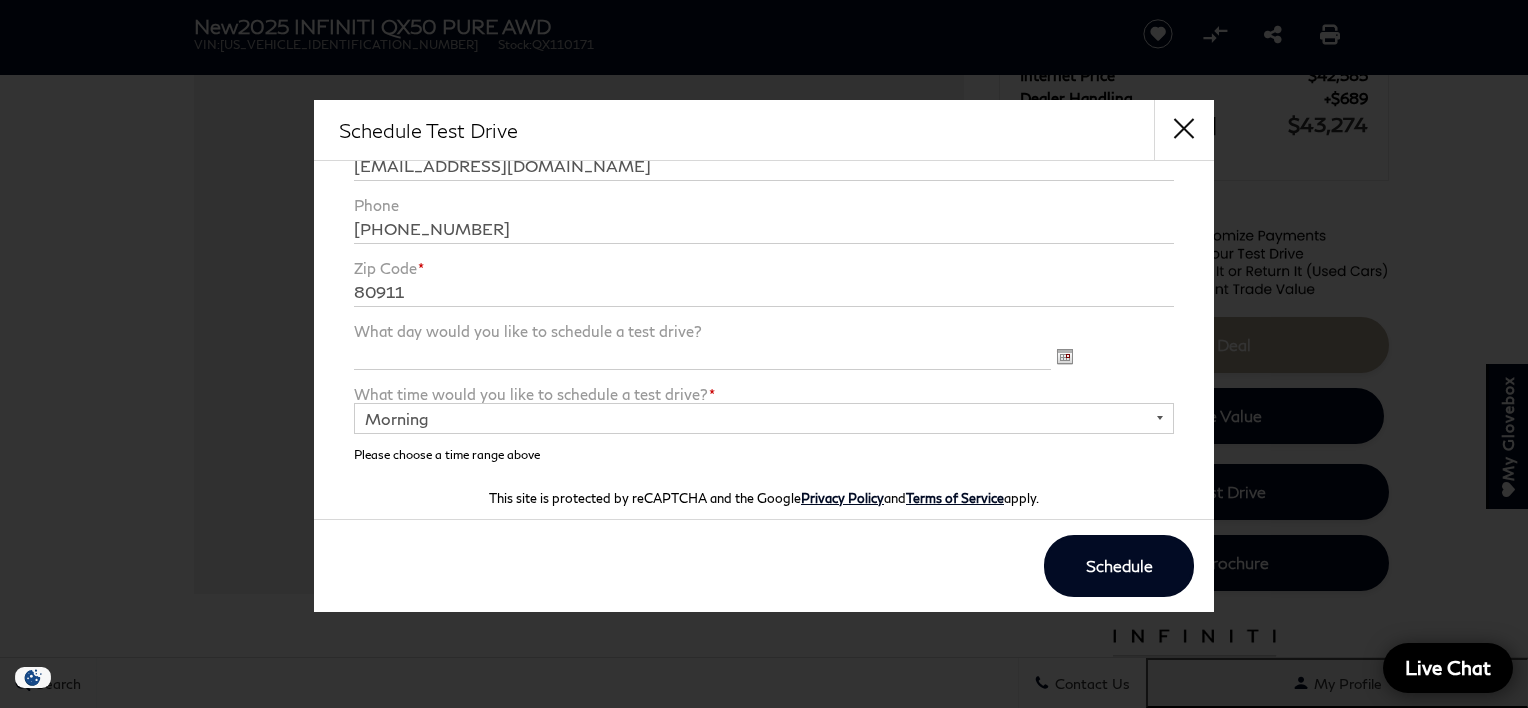 scroll, scrollTop: 477, scrollLeft: 0, axis: vertical 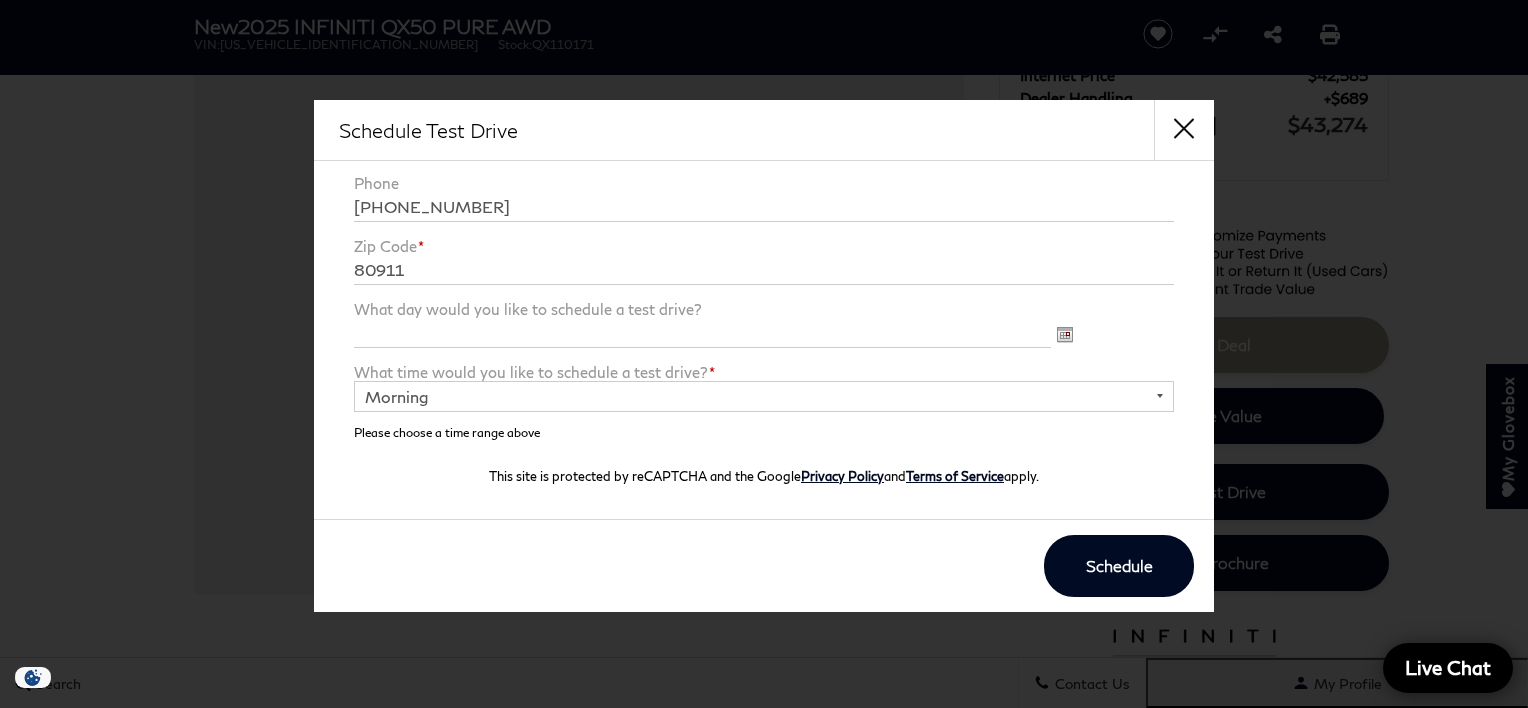 click on "Morning Afternoon Evening" at bounding box center [764, 396] 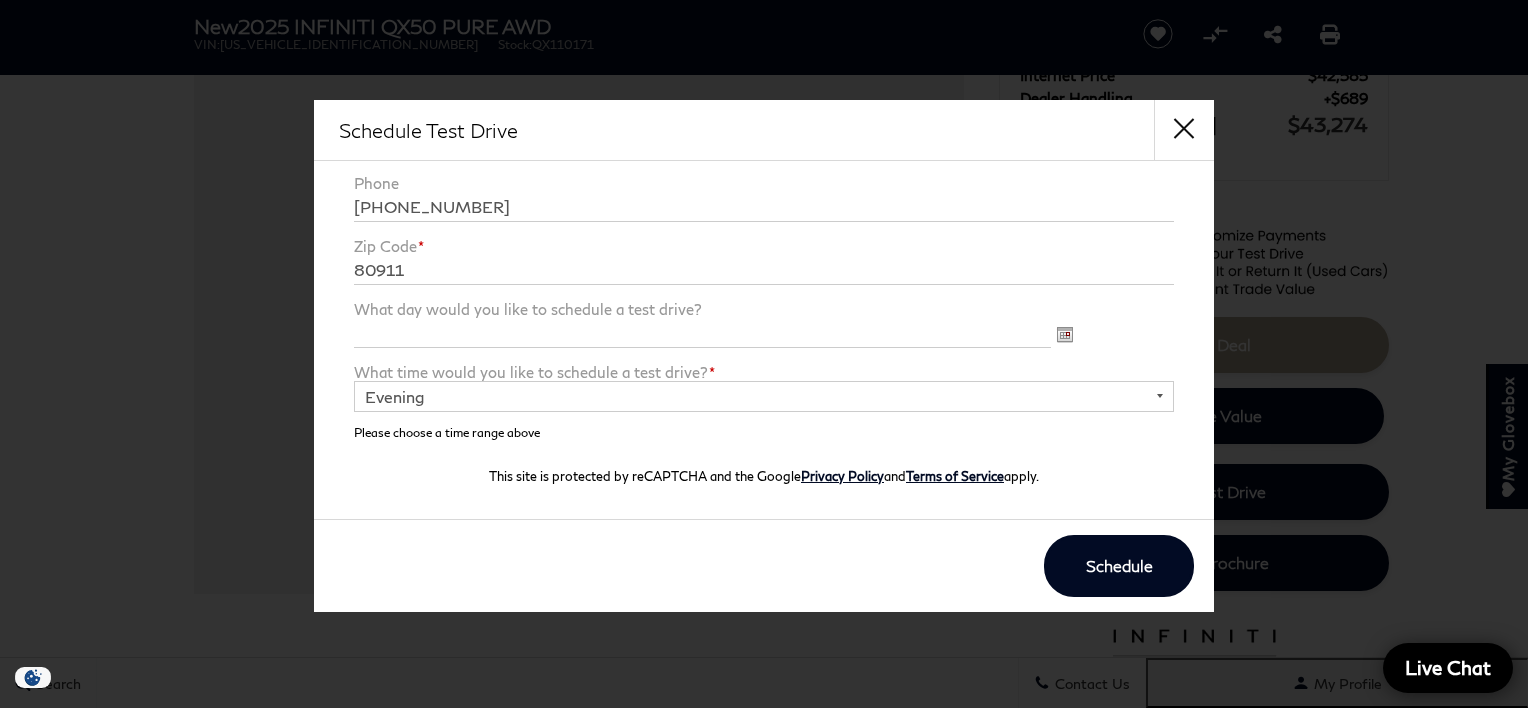 click on "Morning Afternoon Evening" at bounding box center (764, 396) 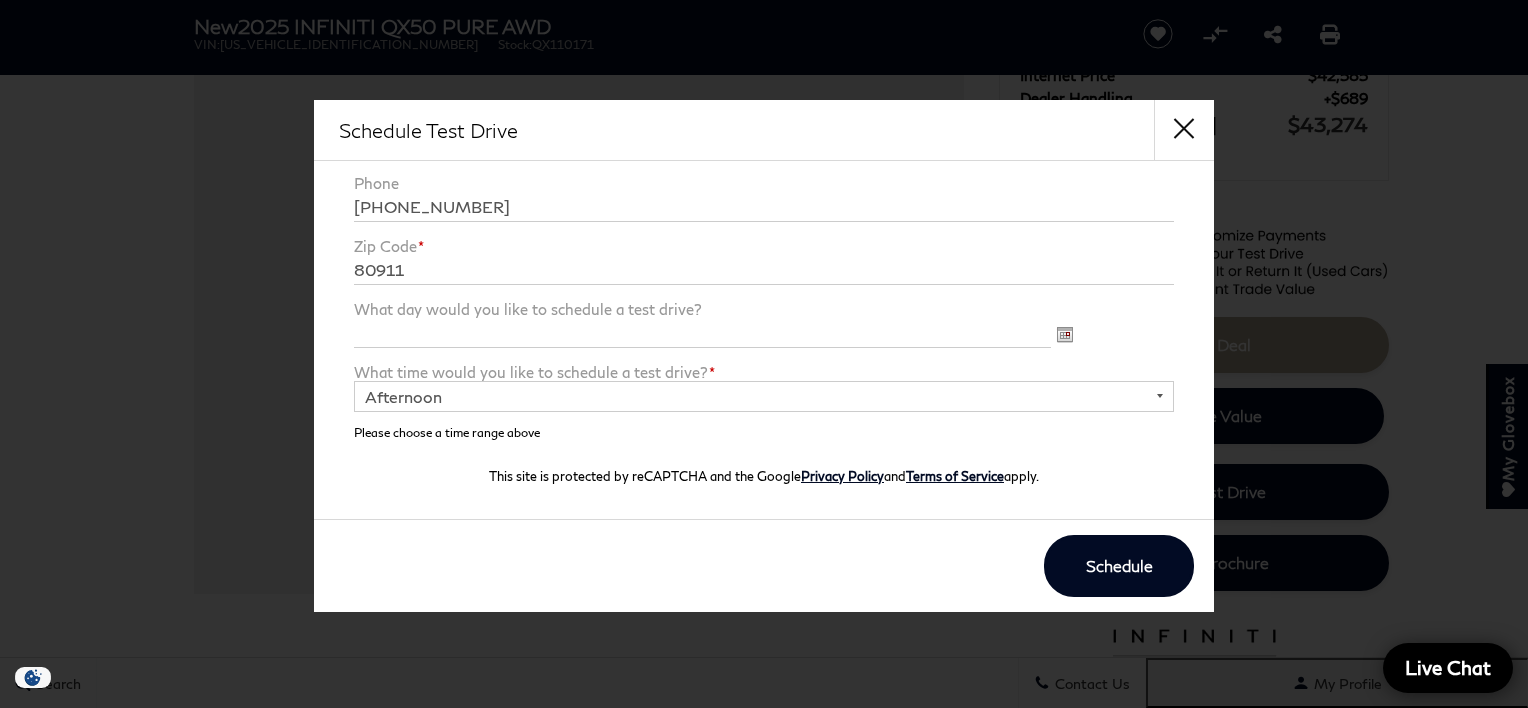 click on "Morning Afternoon Evening" at bounding box center (764, 396) 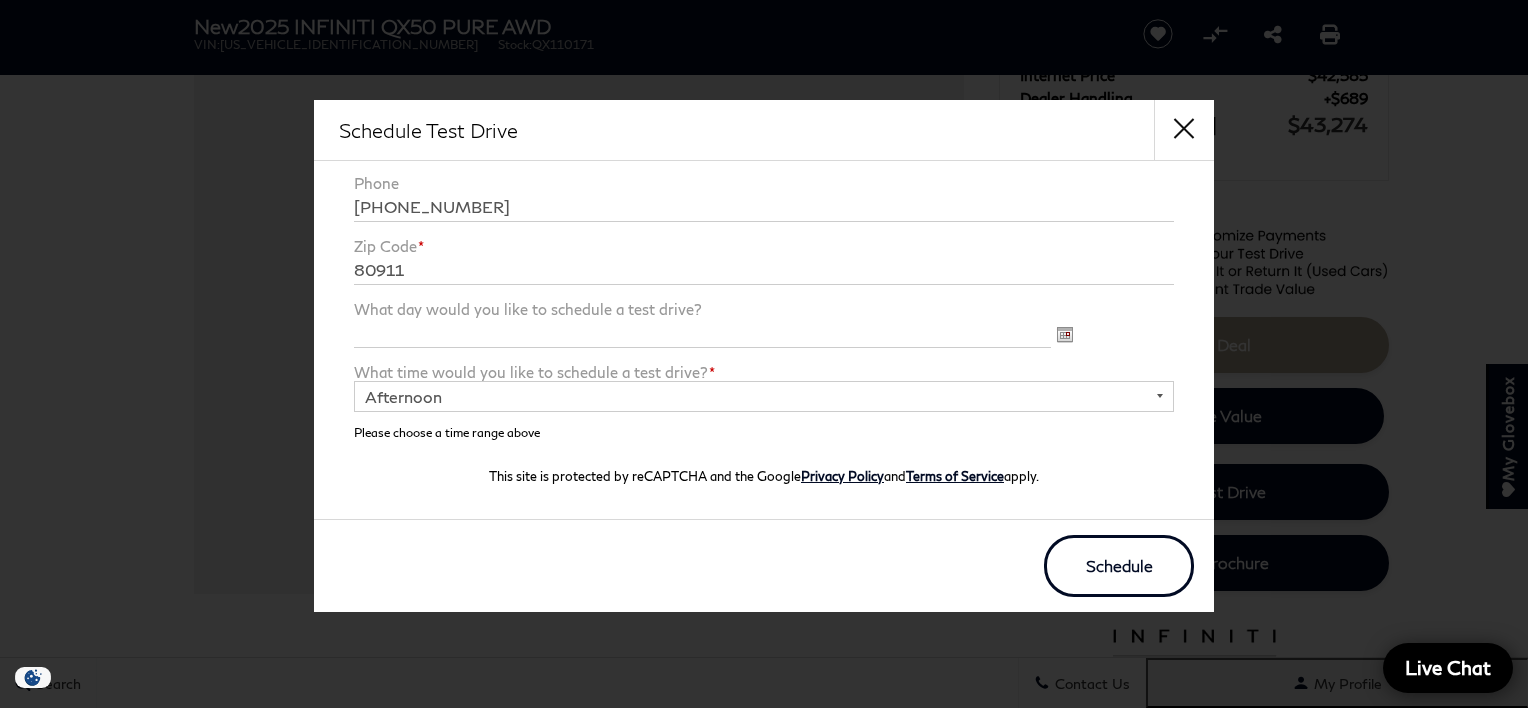 click on "Schedule" at bounding box center [1119, 566] 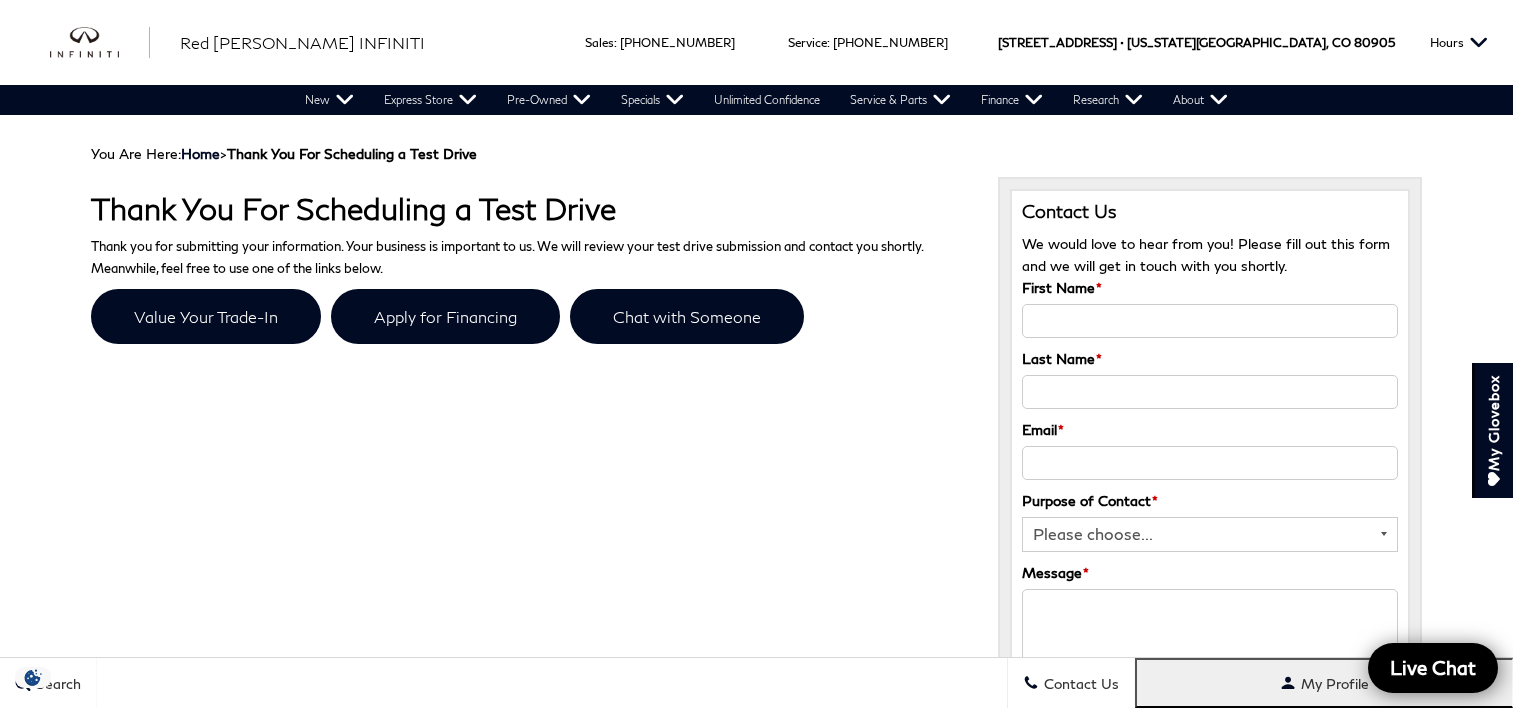 scroll, scrollTop: 0, scrollLeft: 0, axis: both 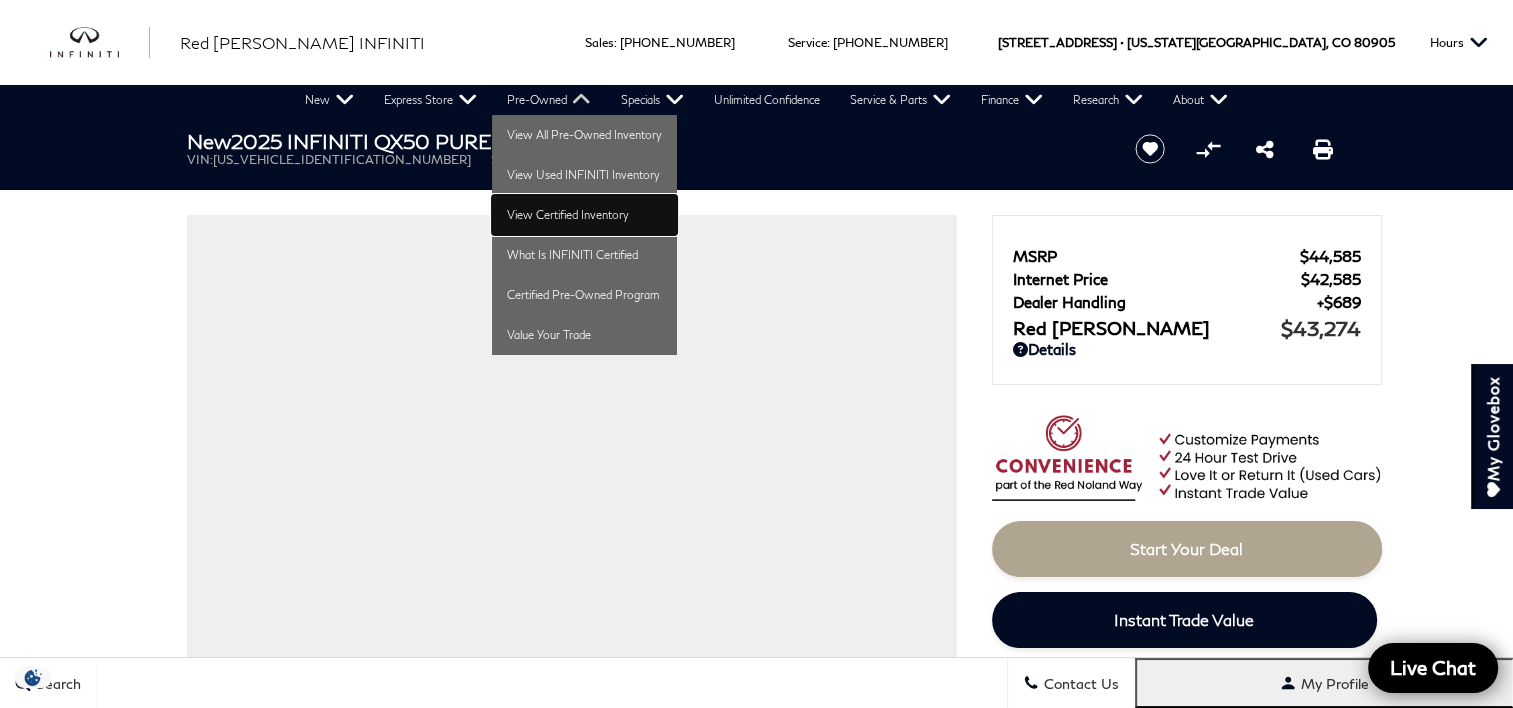 click on "View Certified Inventory" at bounding box center (584, 215) 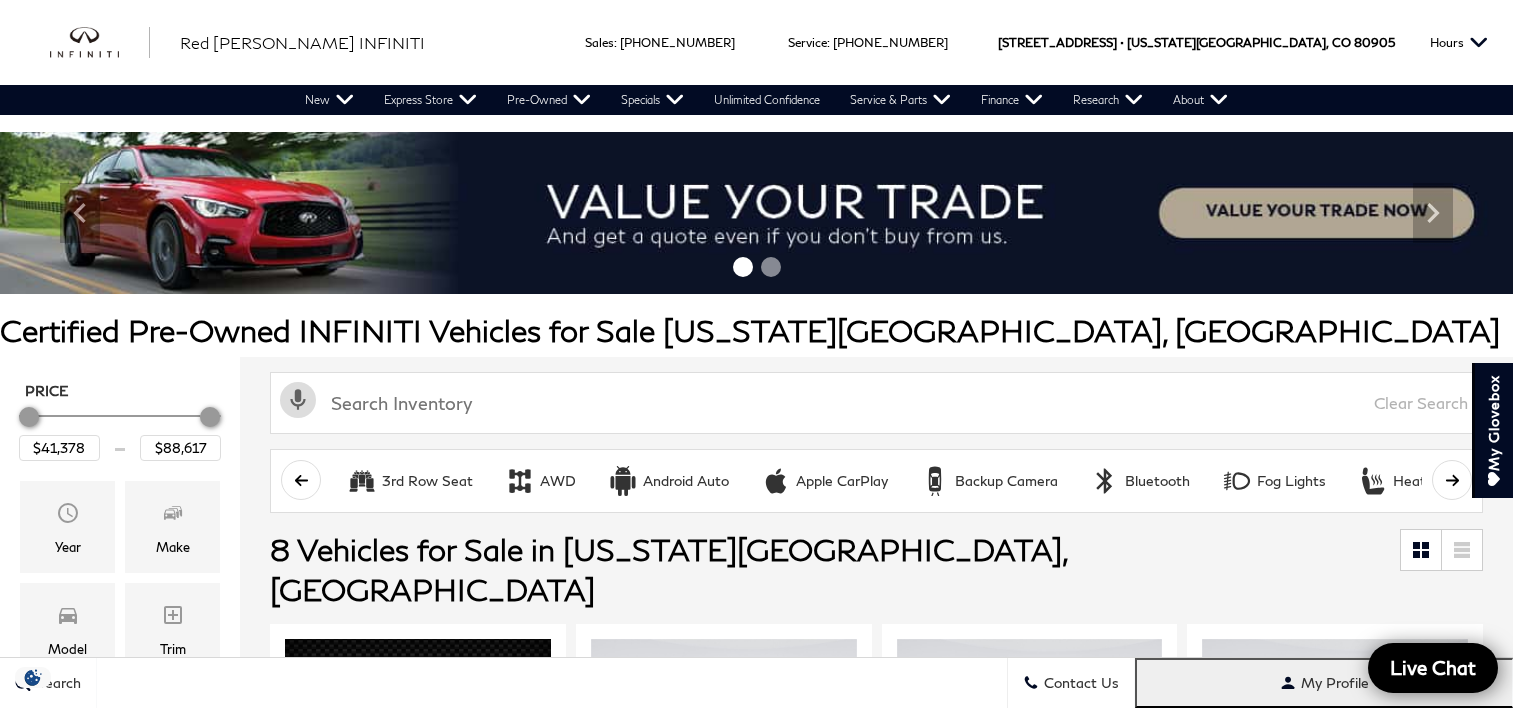 scroll, scrollTop: 586, scrollLeft: 0, axis: vertical 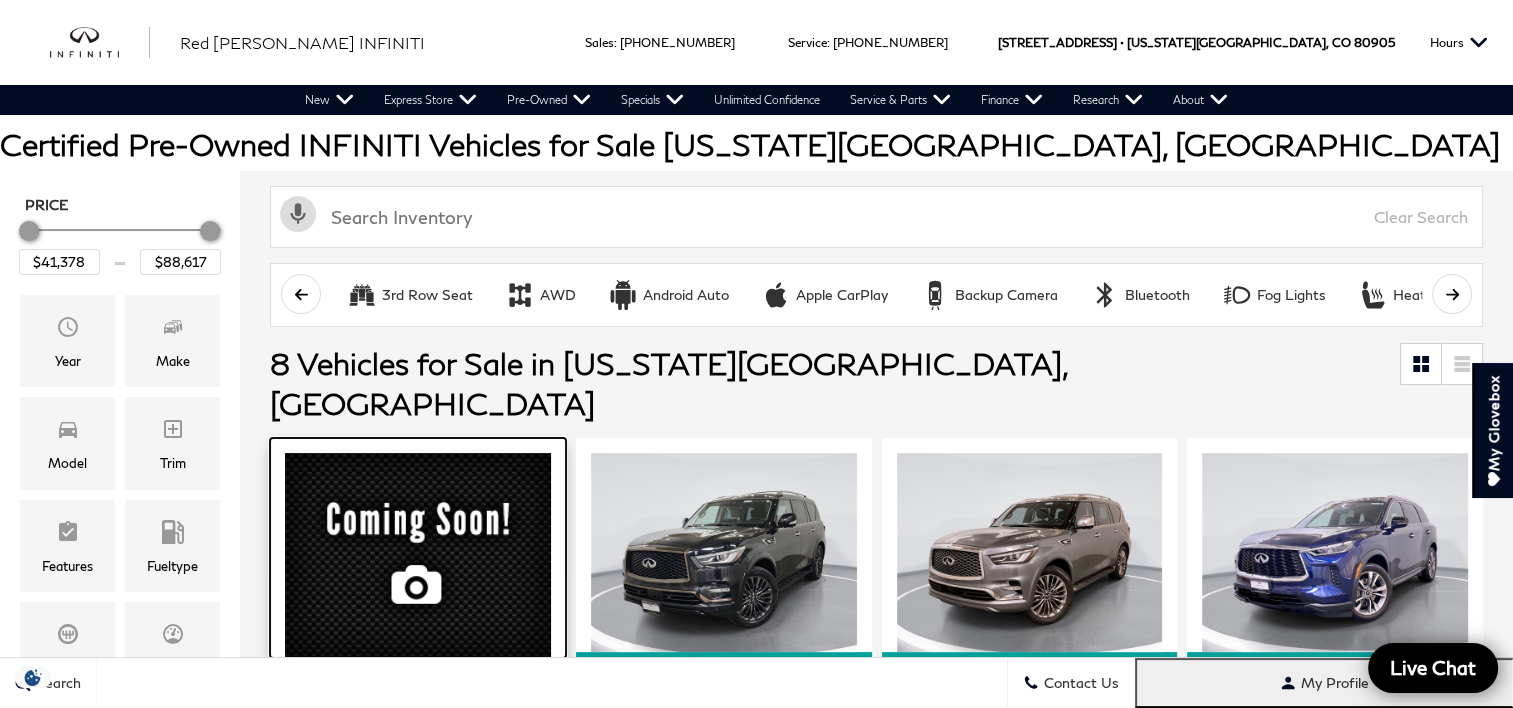 click at bounding box center (418, 555) 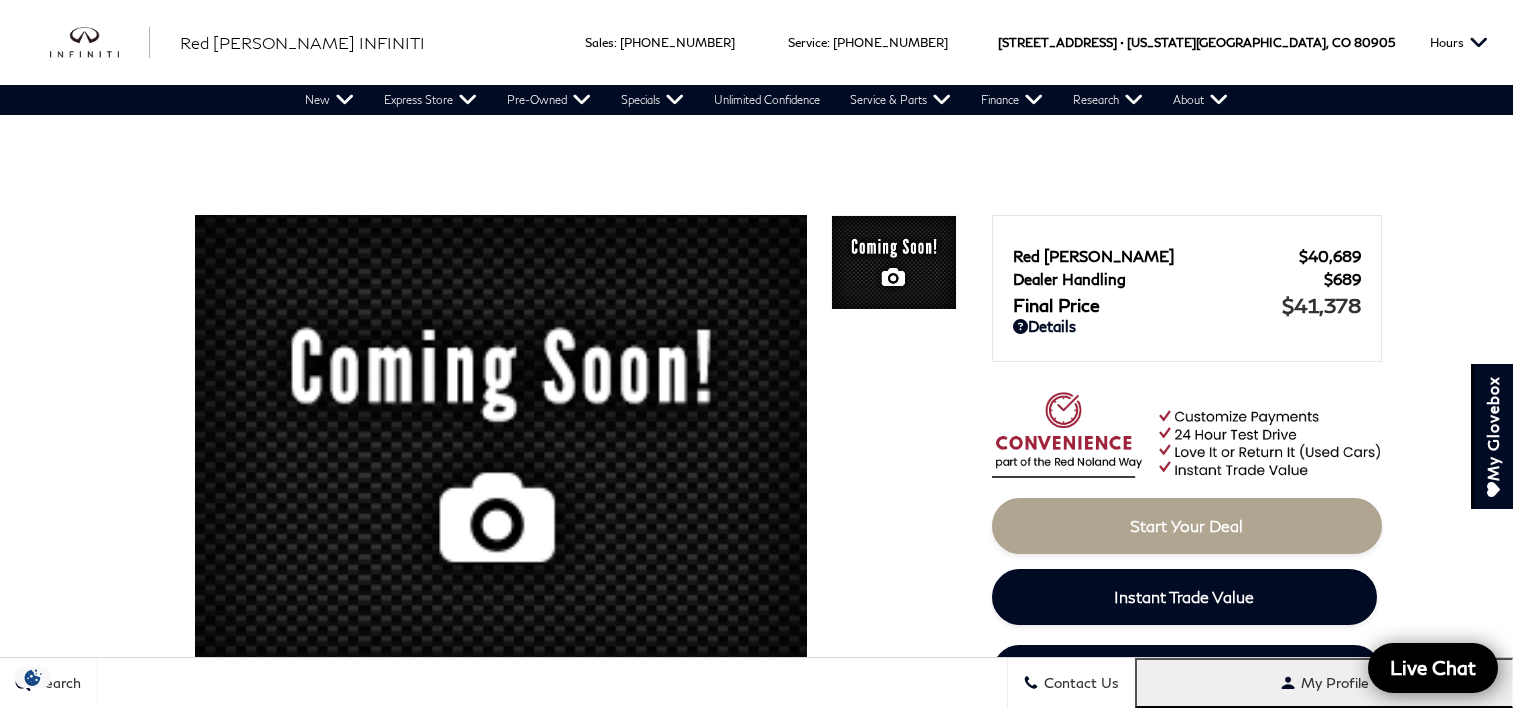 scroll, scrollTop: 1536, scrollLeft: 0, axis: vertical 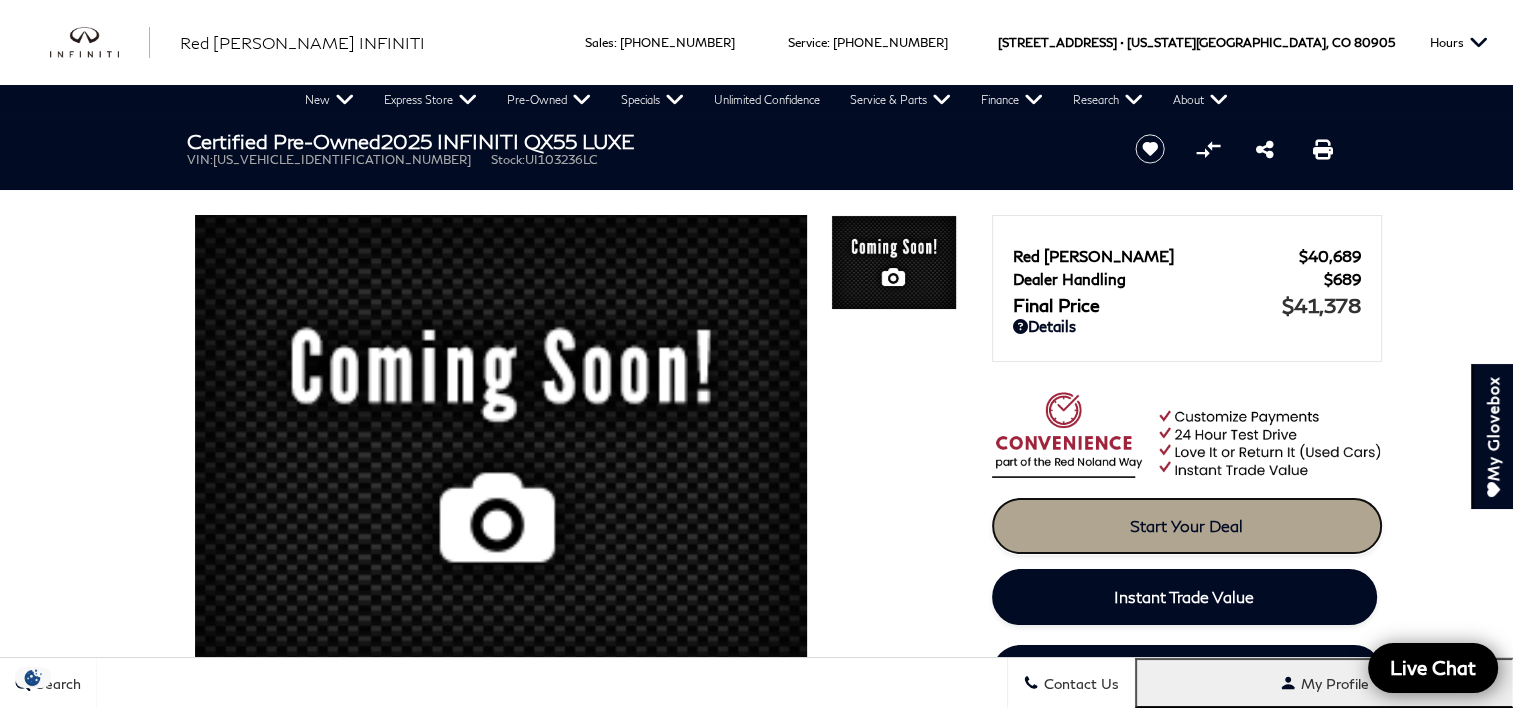 click on "Start Your Deal" at bounding box center (1186, 525) 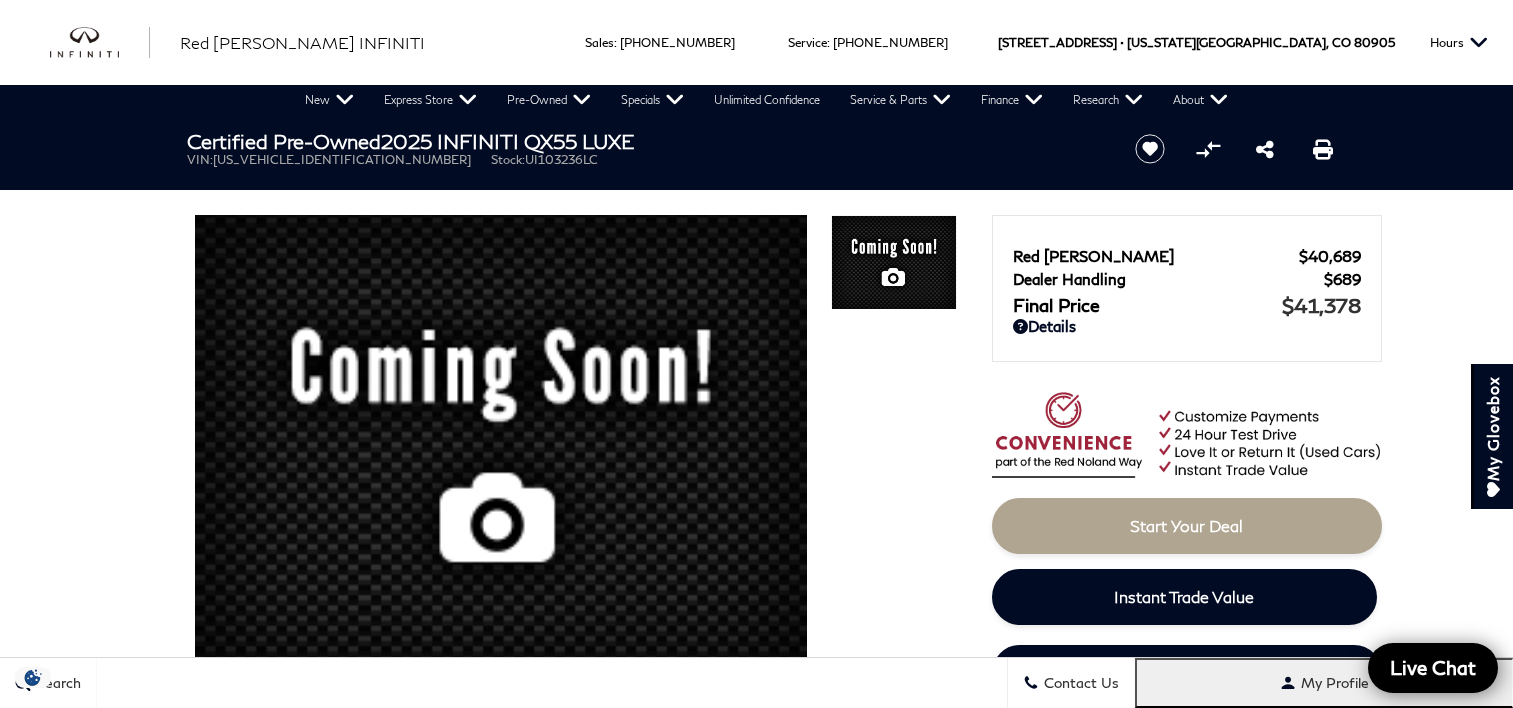 scroll, scrollTop: 0, scrollLeft: 0, axis: both 